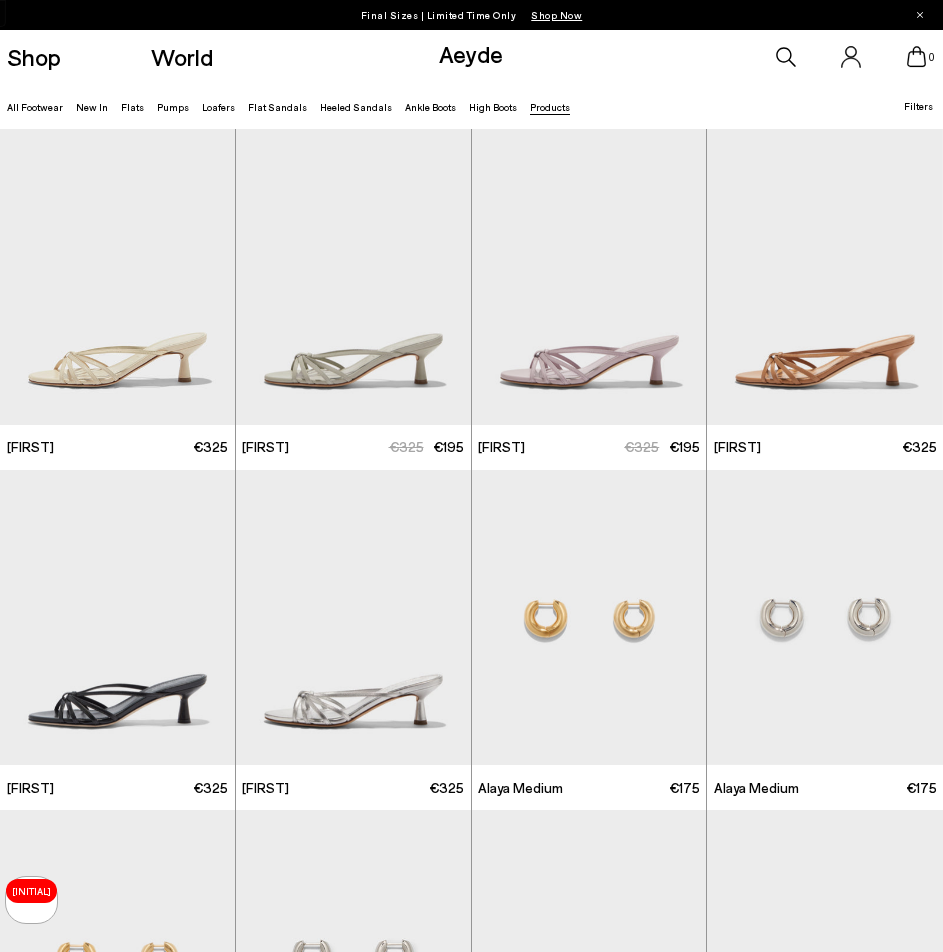 scroll, scrollTop: 14575, scrollLeft: 0, axis: vertical 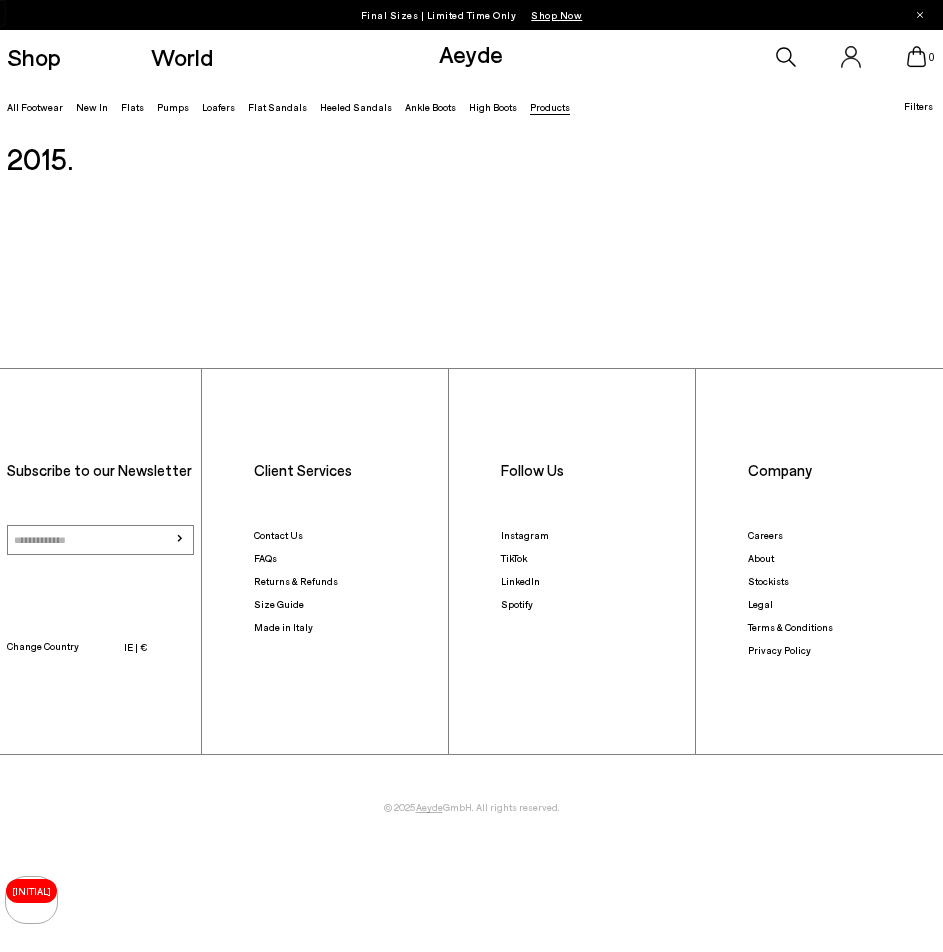 click on "Subscribe to our Newsletter
›
Change Country
IE  |  €
Client Services
Contact Us
FAQs
Returns & Refunds
Size Guide
Made in Italy
Client Services
Contact Us
FAQs" at bounding box center [471, 569] 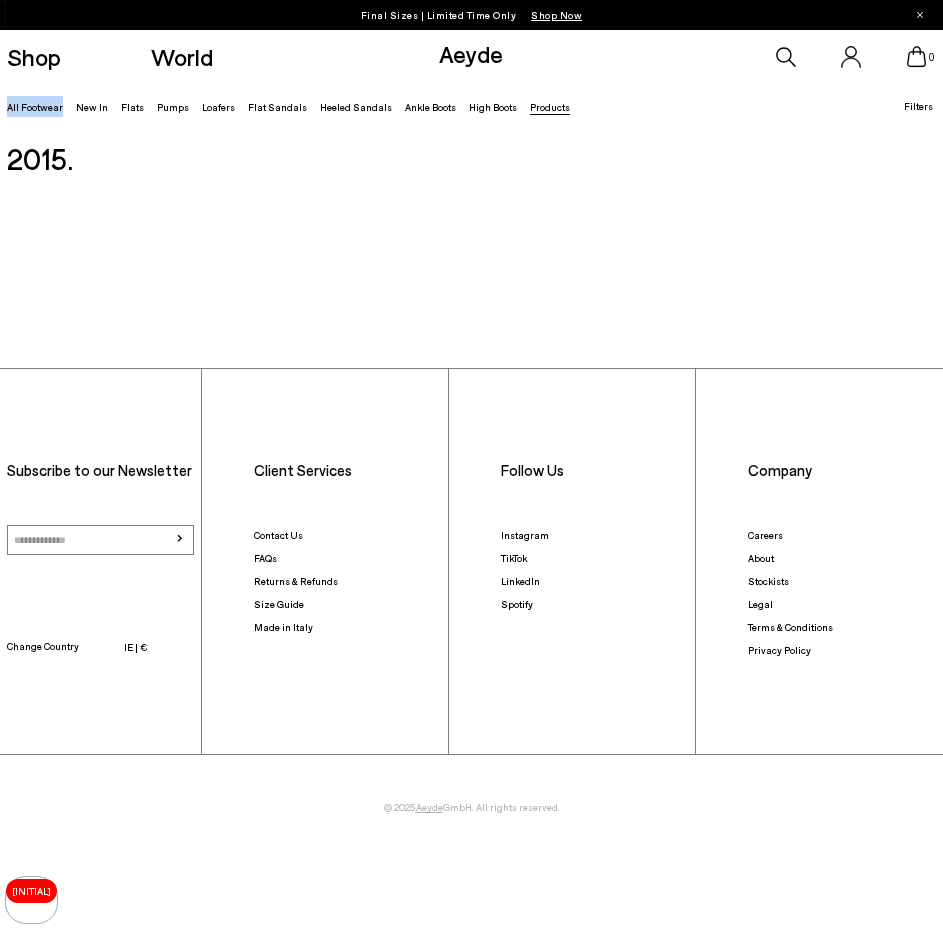 drag, startPoint x: 4, startPoint y: 89, endPoint x: 84, endPoint y: 151, distance: 101.21265 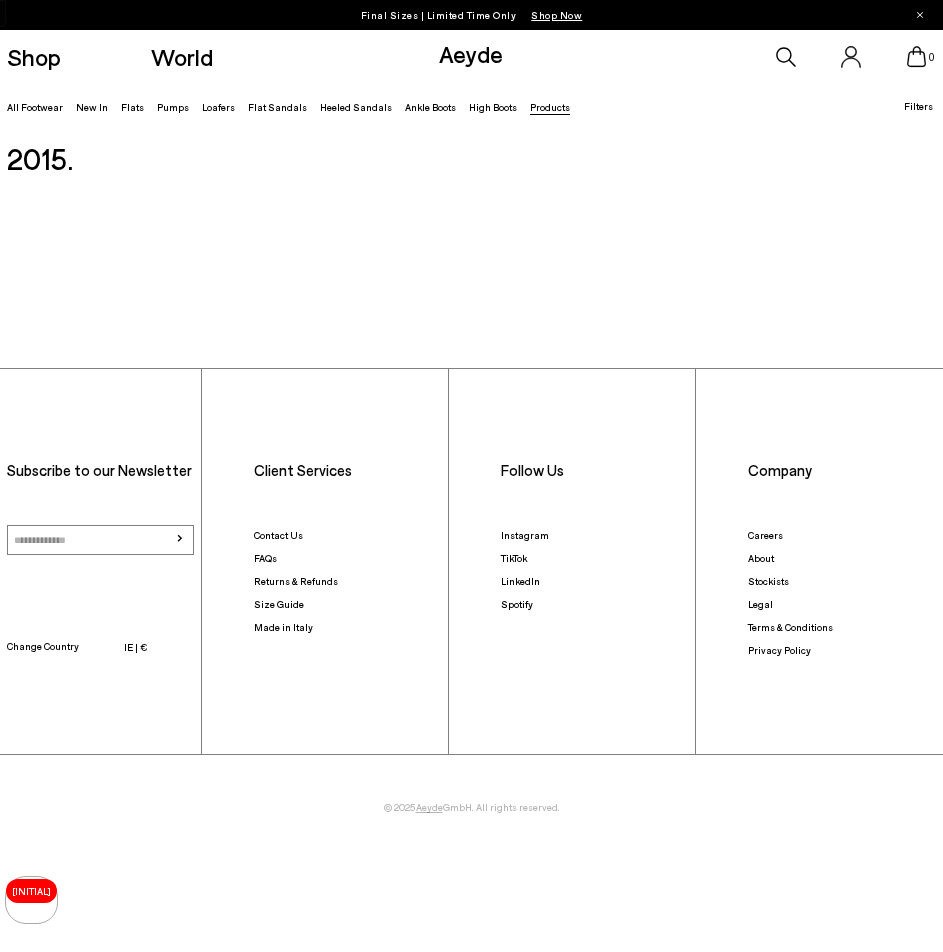 click on "Aeyde is a Berlin-based footwear and accessories house founded in 2015." at bounding box center [472, 131] 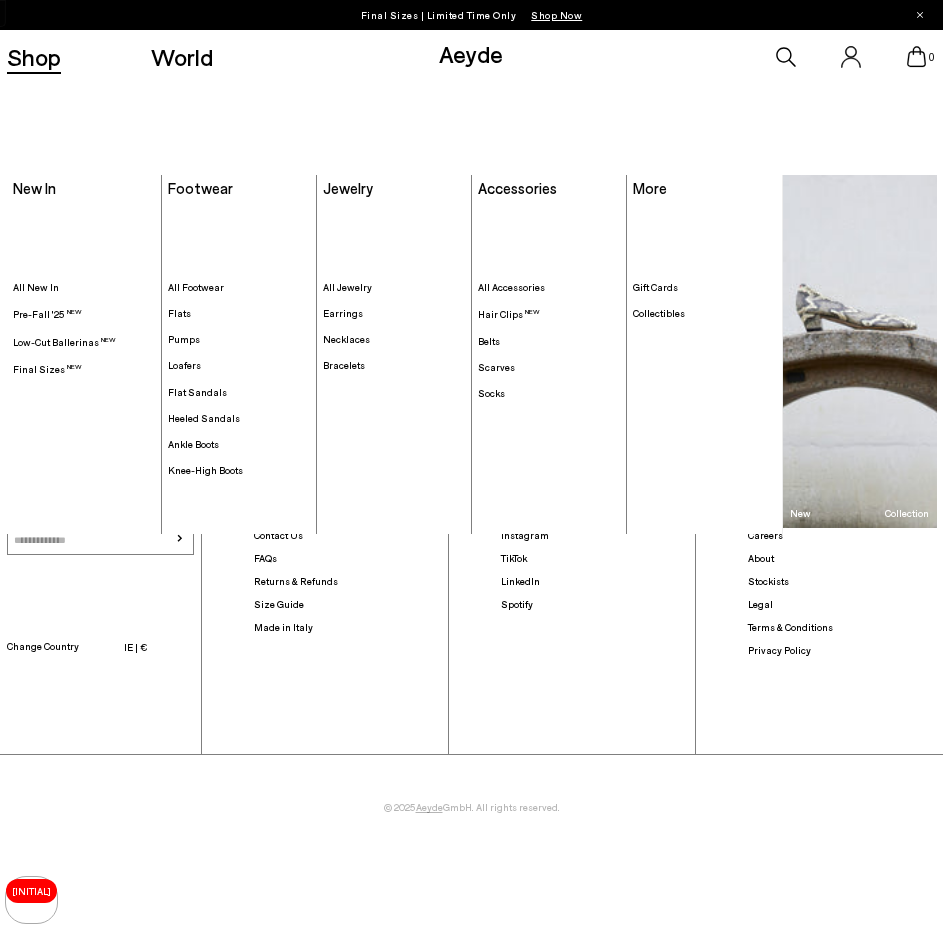 click on "Shop" at bounding box center (34, 57) 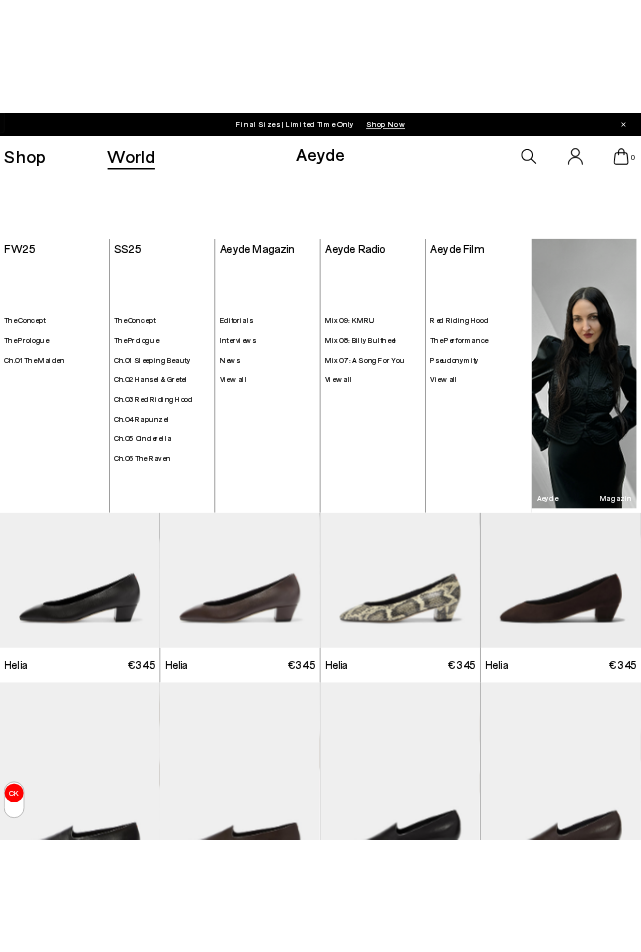 scroll, scrollTop: 0, scrollLeft: 0, axis: both 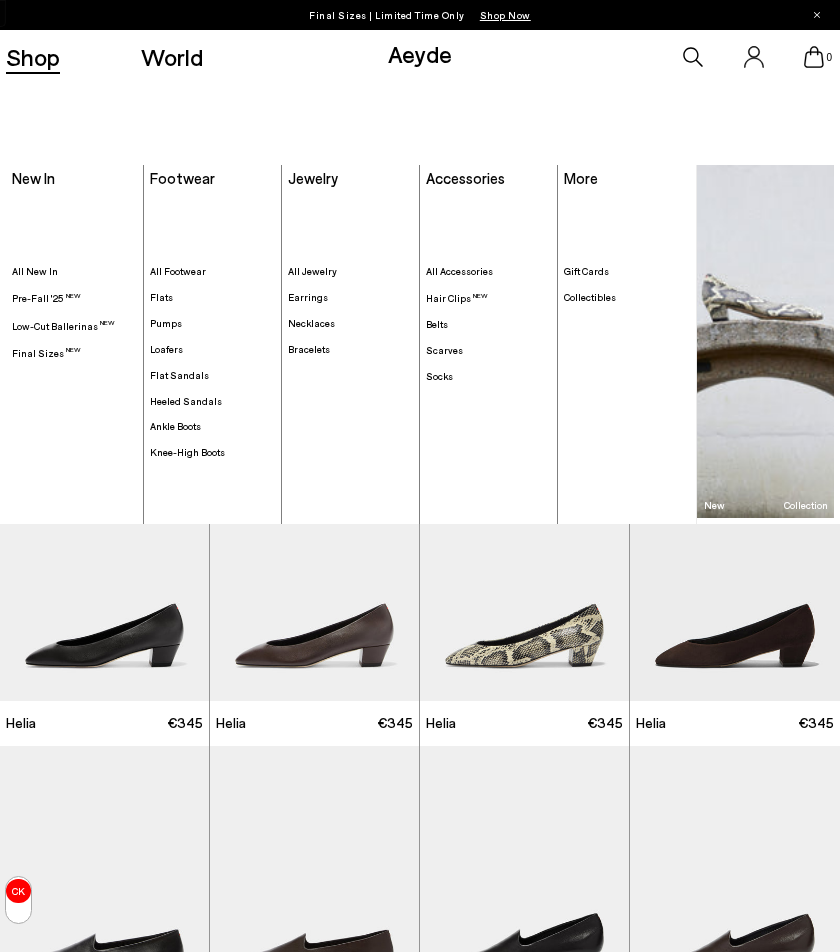 click on "New In
New In
.
All New In
Pre-Fall '25" at bounding box center [75, 344] 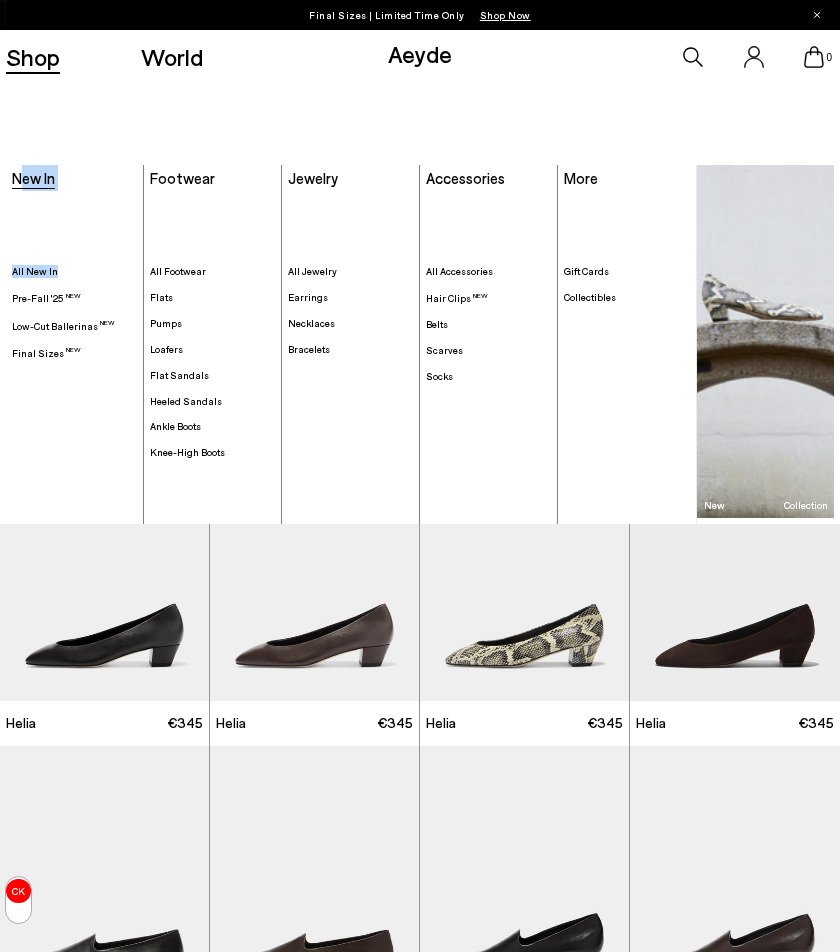 drag, startPoint x: 81, startPoint y: 200, endPoint x: 19, endPoint y: 182, distance: 64.56005 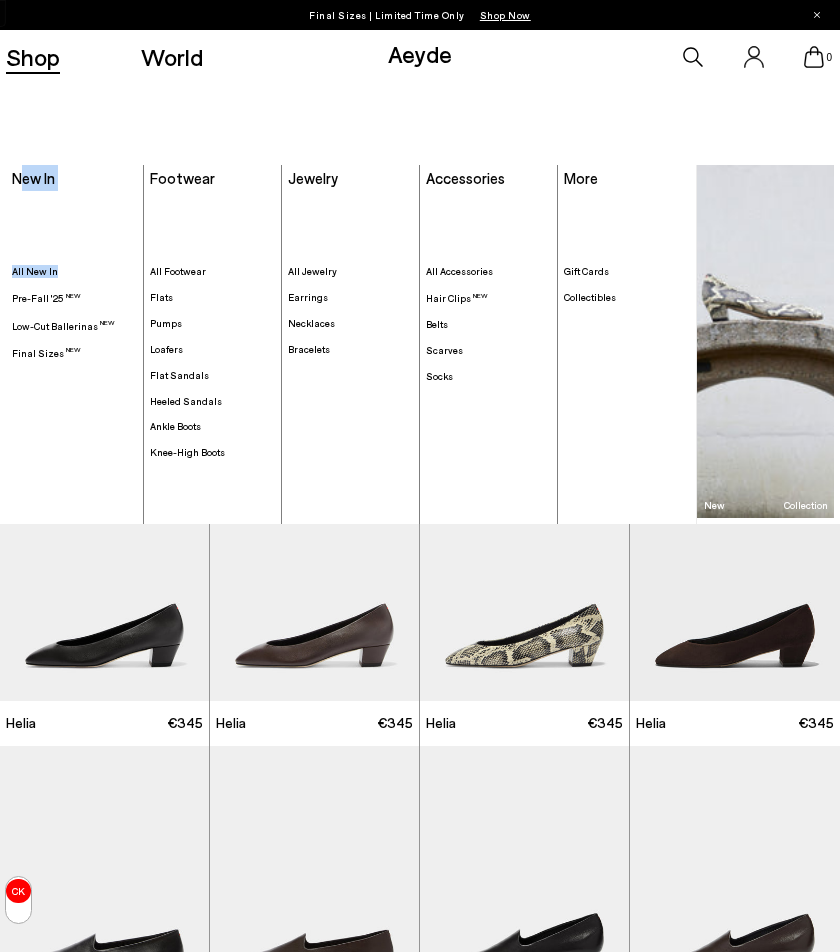 click on ".
All New In
Pre-Fall '25" at bounding box center (75, 359) 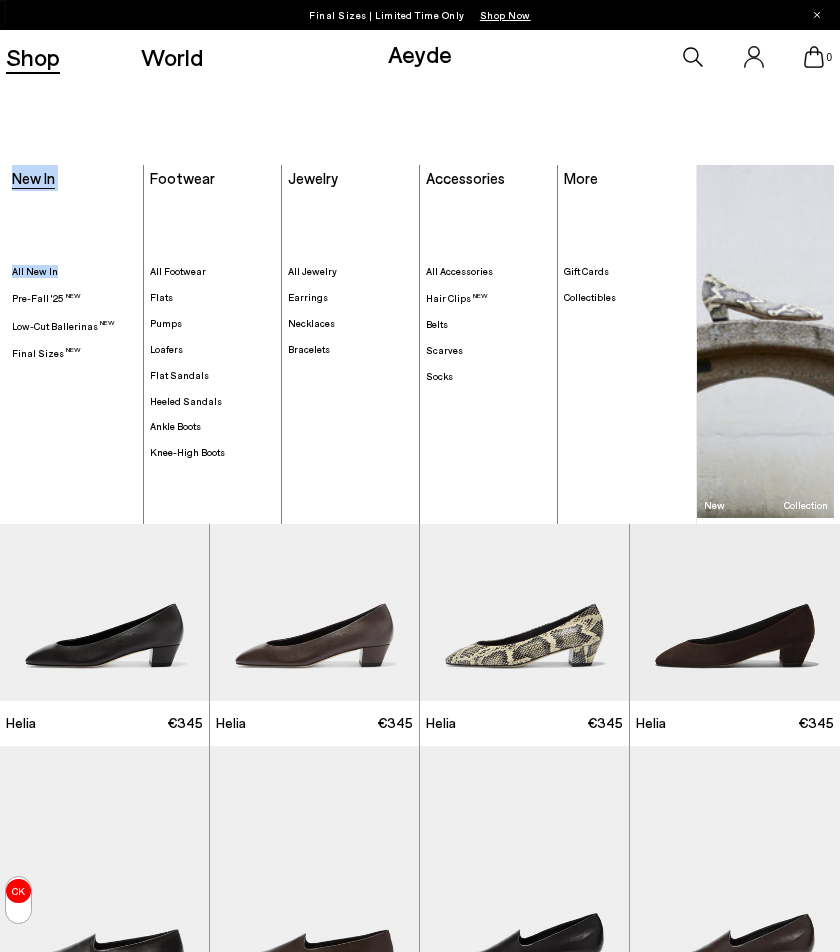 drag, startPoint x: 76, startPoint y: 191, endPoint x: 13, endPoint y: 181, distance: 63.788715 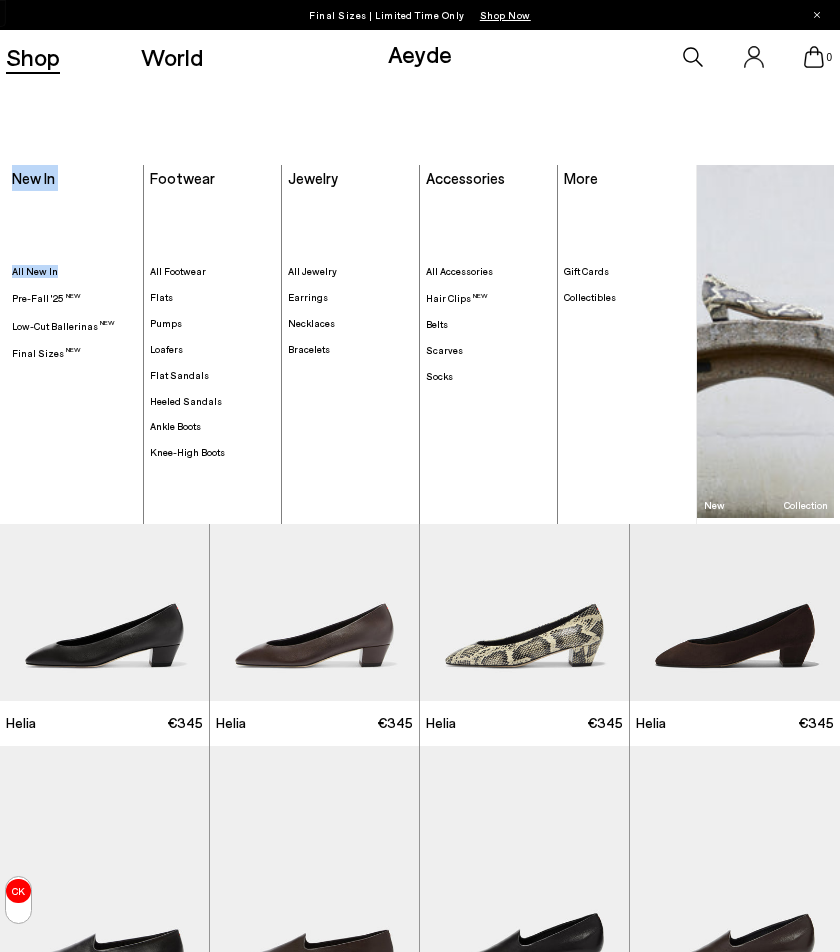 click on ".
All New In
Pre-Fall '25" at bounding box center (75, 359) 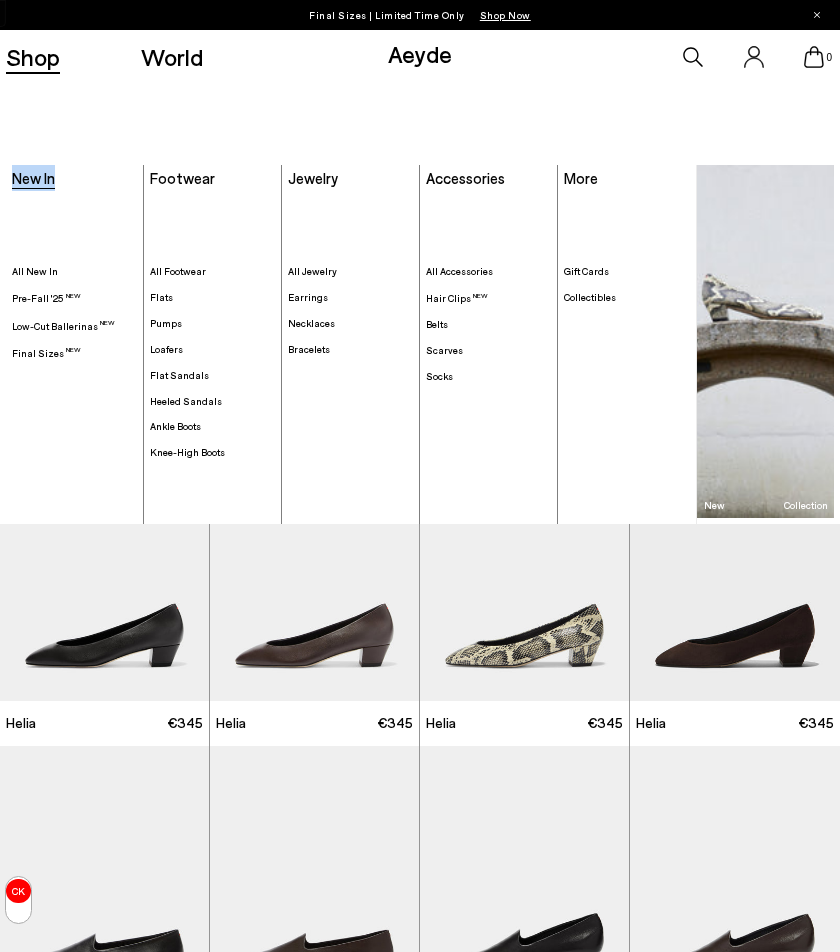 drag, startPoint x: 6, startPoint y: 171, endPoint x: 55, endPoint y: 174, distance: 49.09175 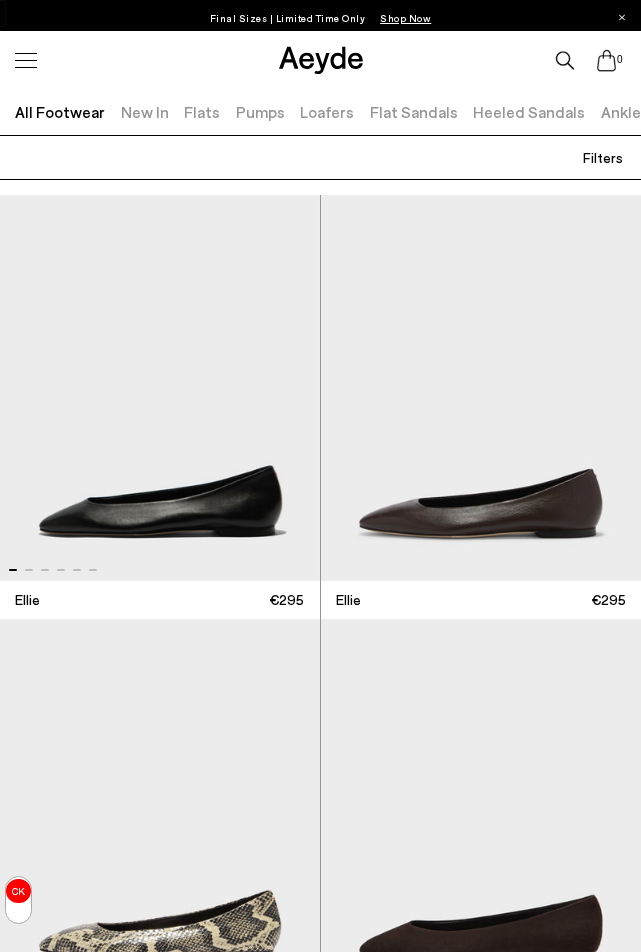click at bounding box center [26, 60] 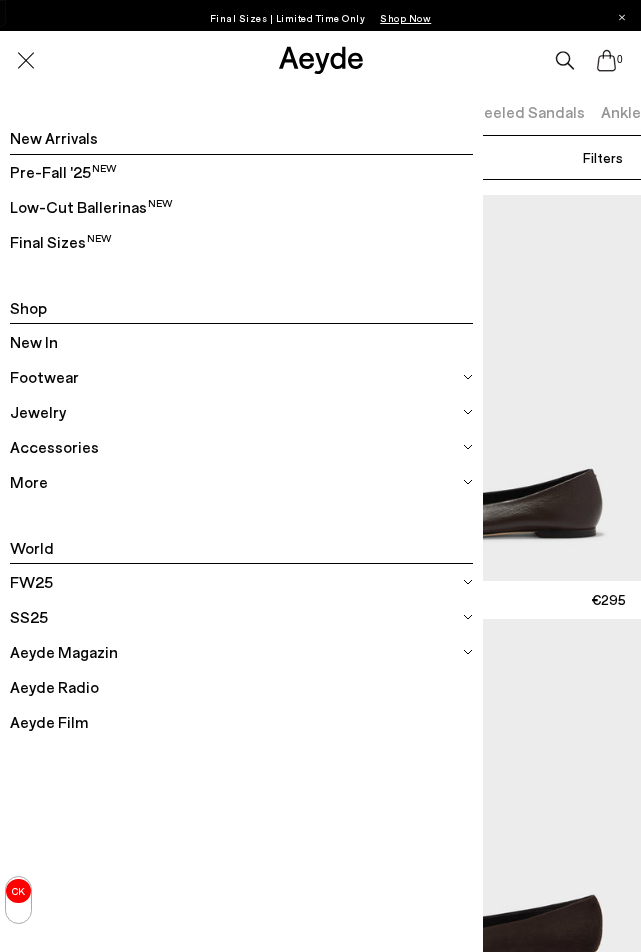 click at bounding box center (26, 60) 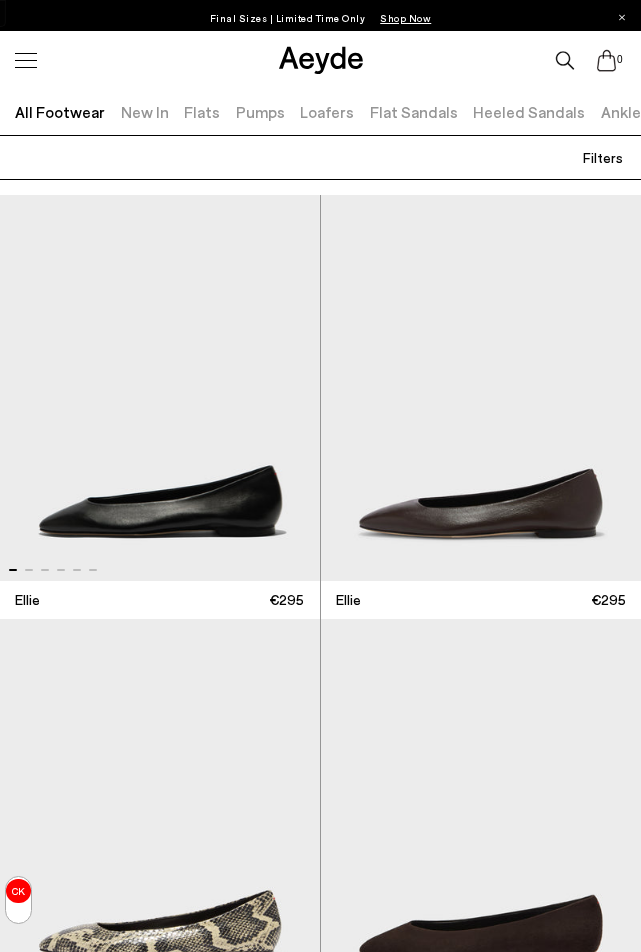 click at bounding box center (26, 60) 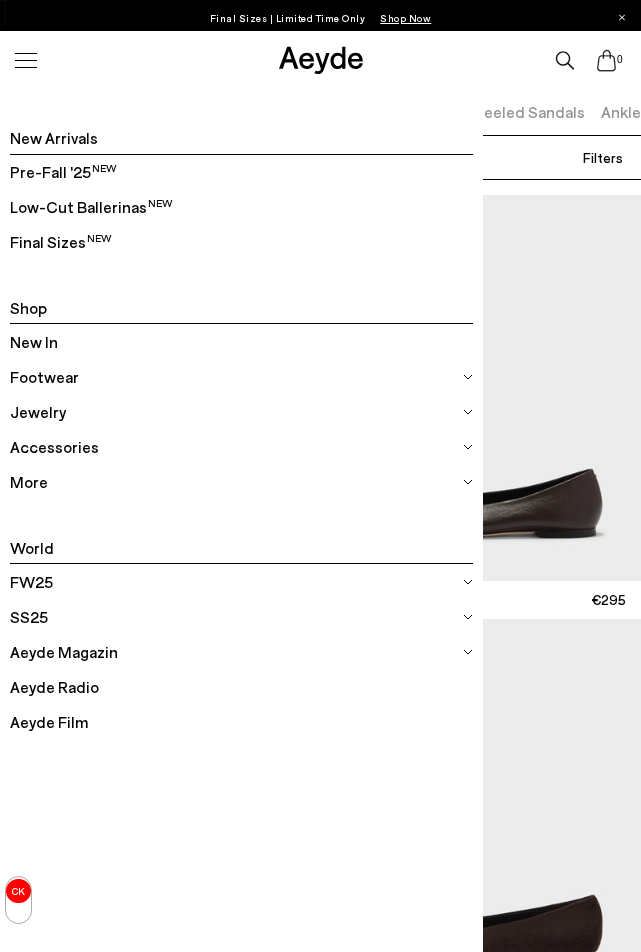 click on "New In" at bounding box center [241, 341] 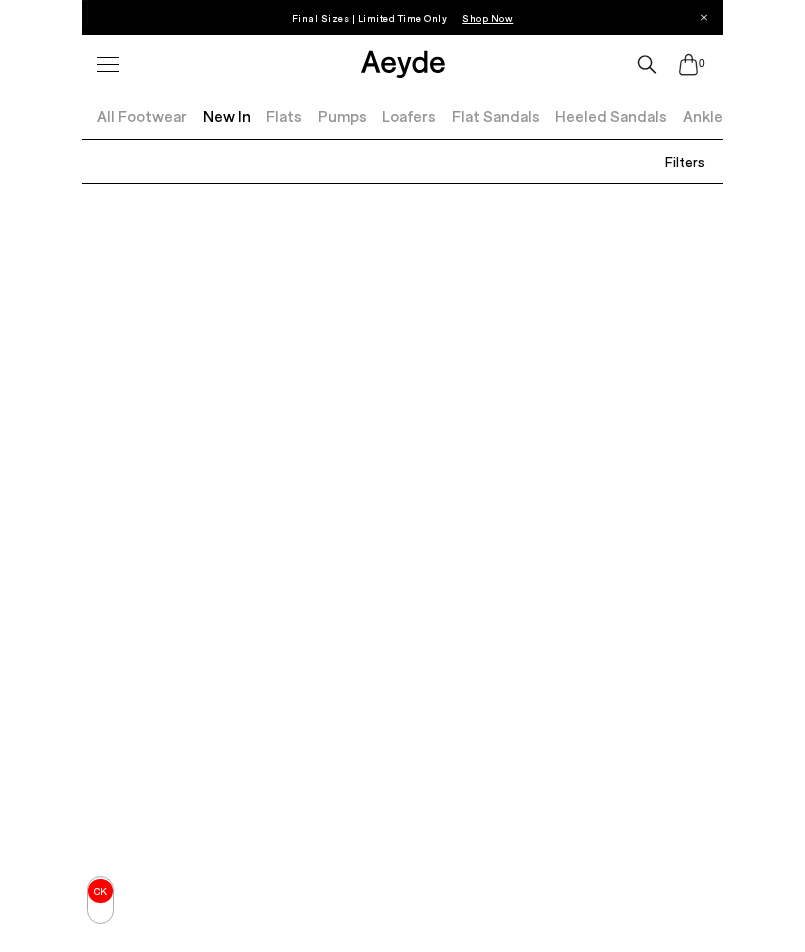 scroll, scrollTop: 0, scrollLeft: 0, axis: both 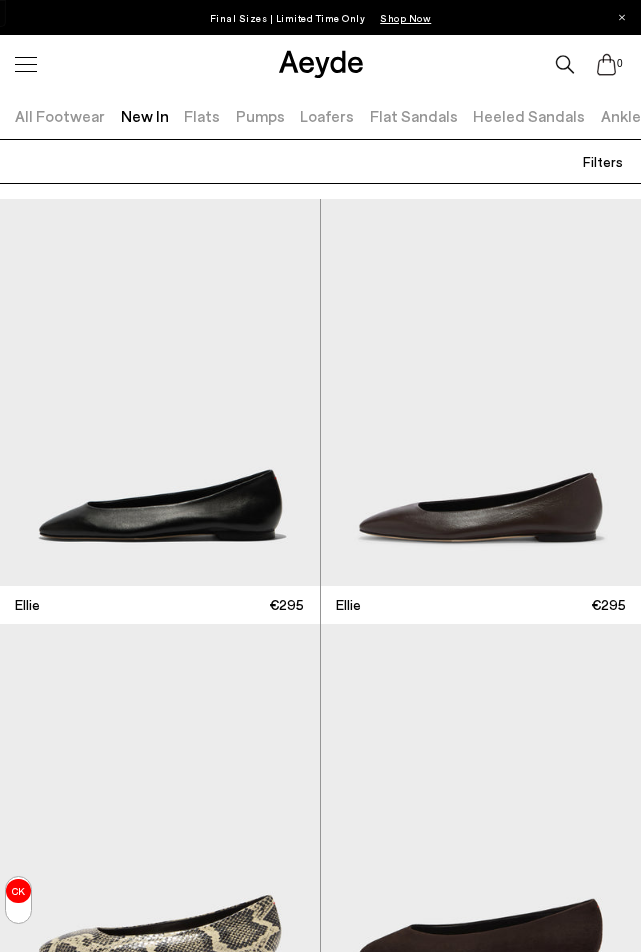 click at bounding box center [26, 64] 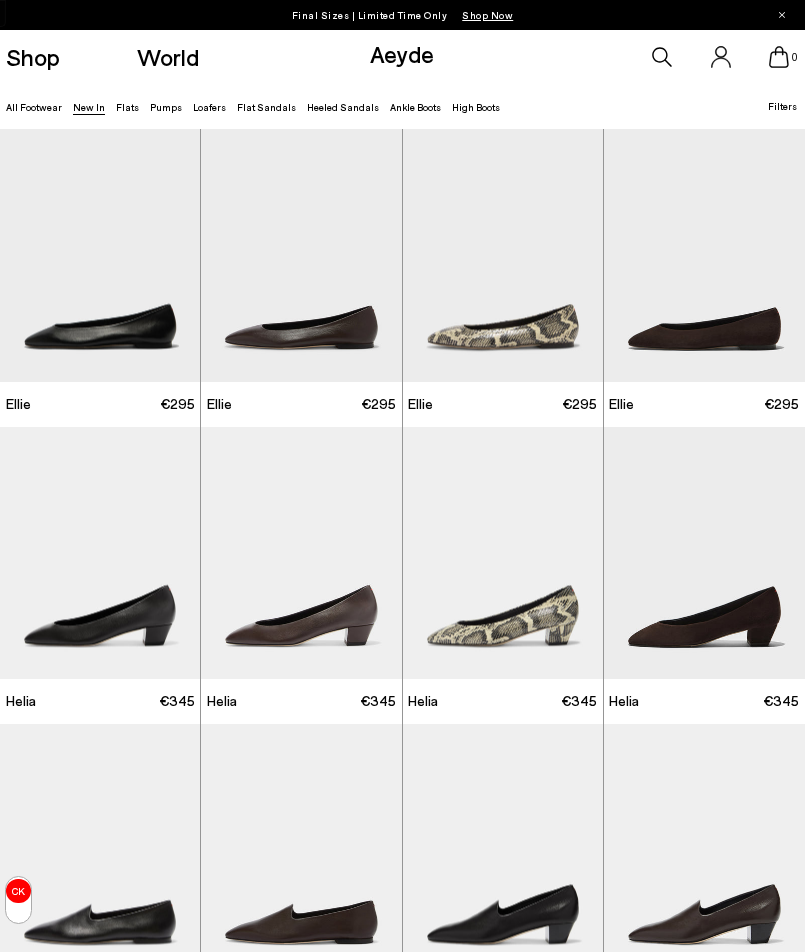 click on "Shop" at bounding box center (33, 57) 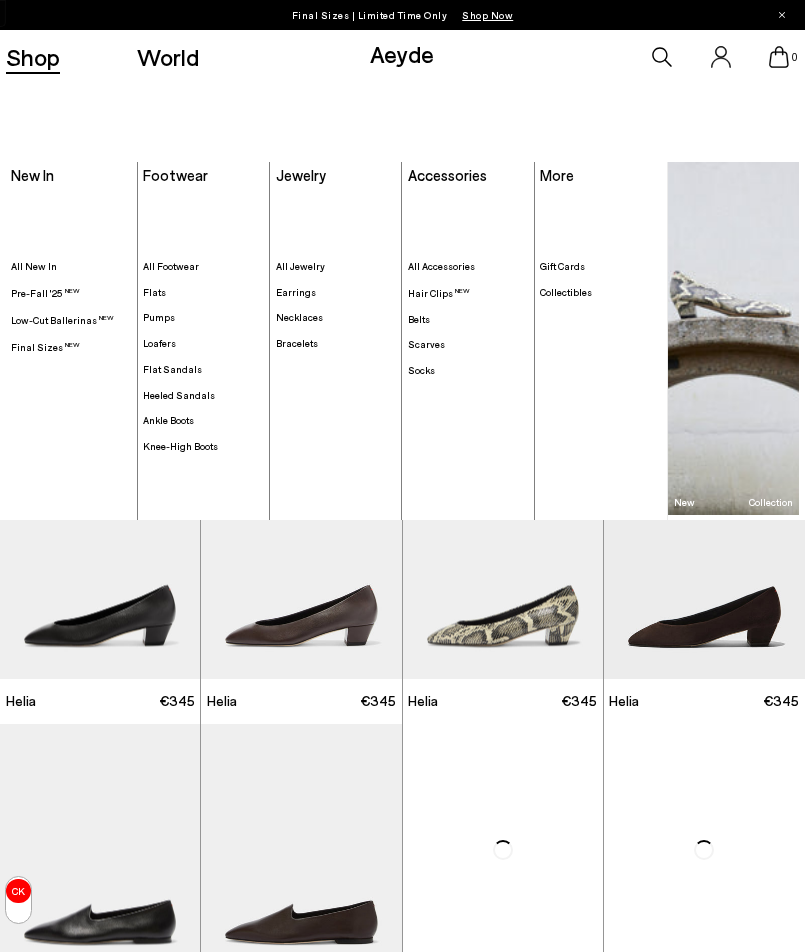 scroll, scrollTop: 0, scrollLeft: 0, axis: both 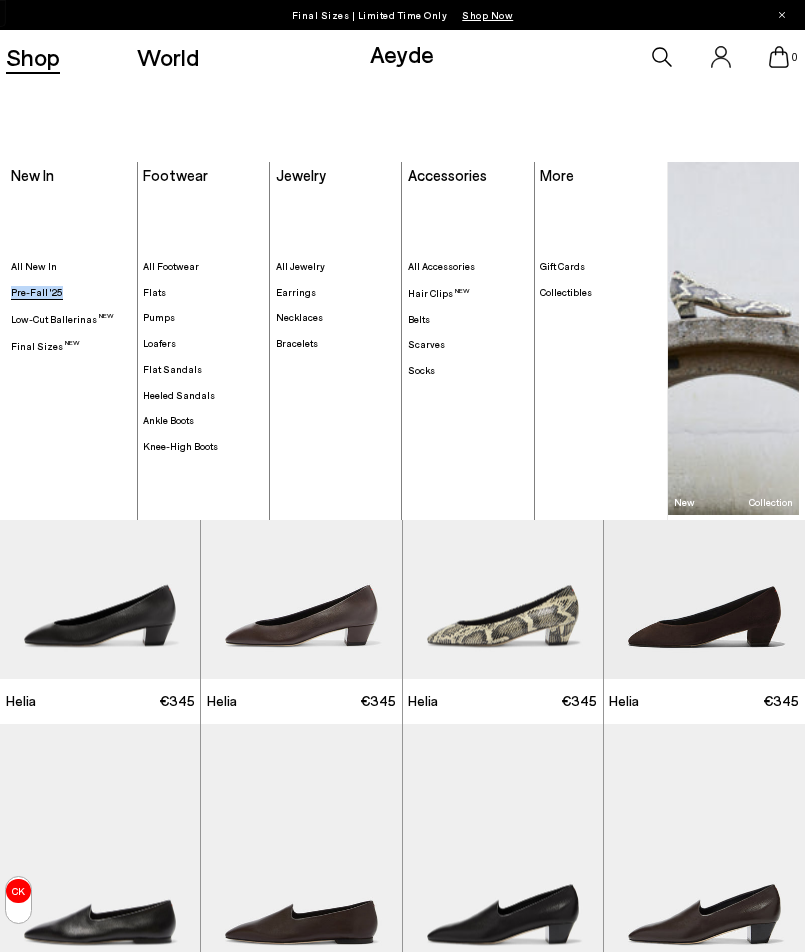 drag, startPoint x: 8, startPoint y: 302, endPoint x: 59, endPoint y: 288, distance: 52.886673 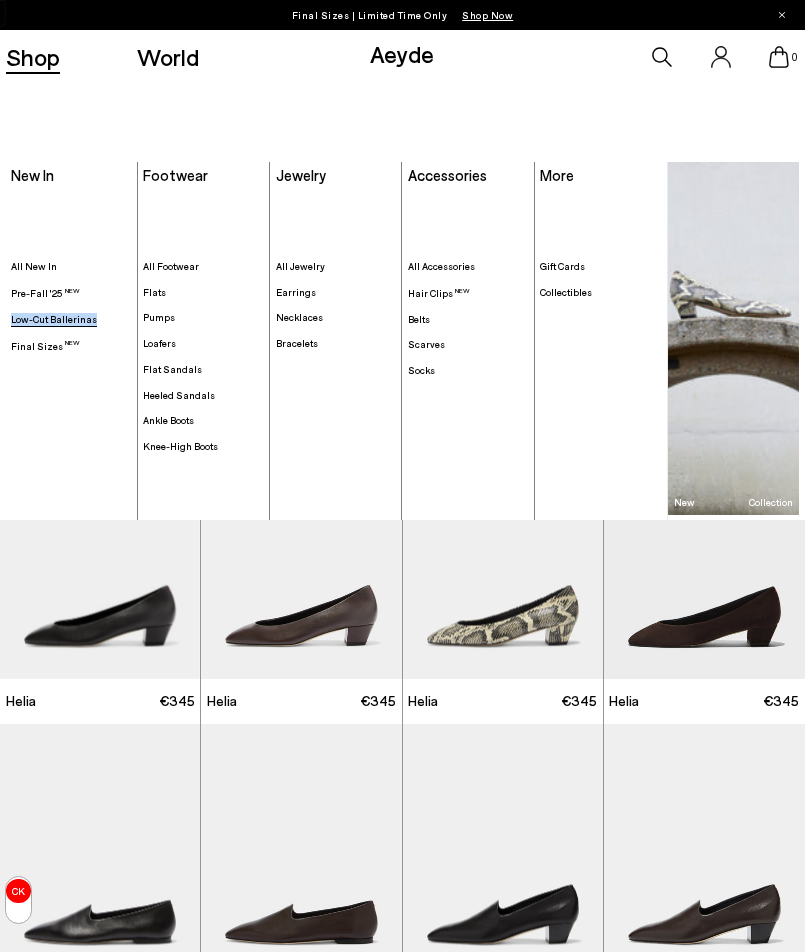 drag, startPoint x: 9, startPoint y: 324, endPoint x: 95, endPoint y: 322, distance: 86.023254 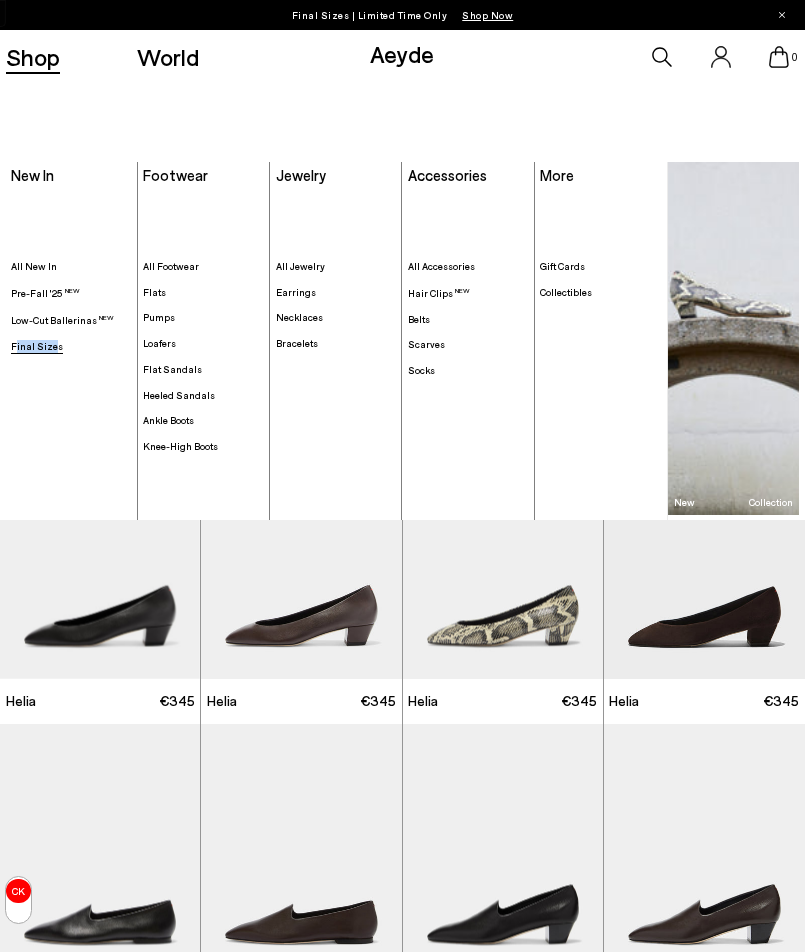 drag, startPoint x: 53, startPoint y: 364, endPoint x: 17, endPoint y: 349, distance: 39 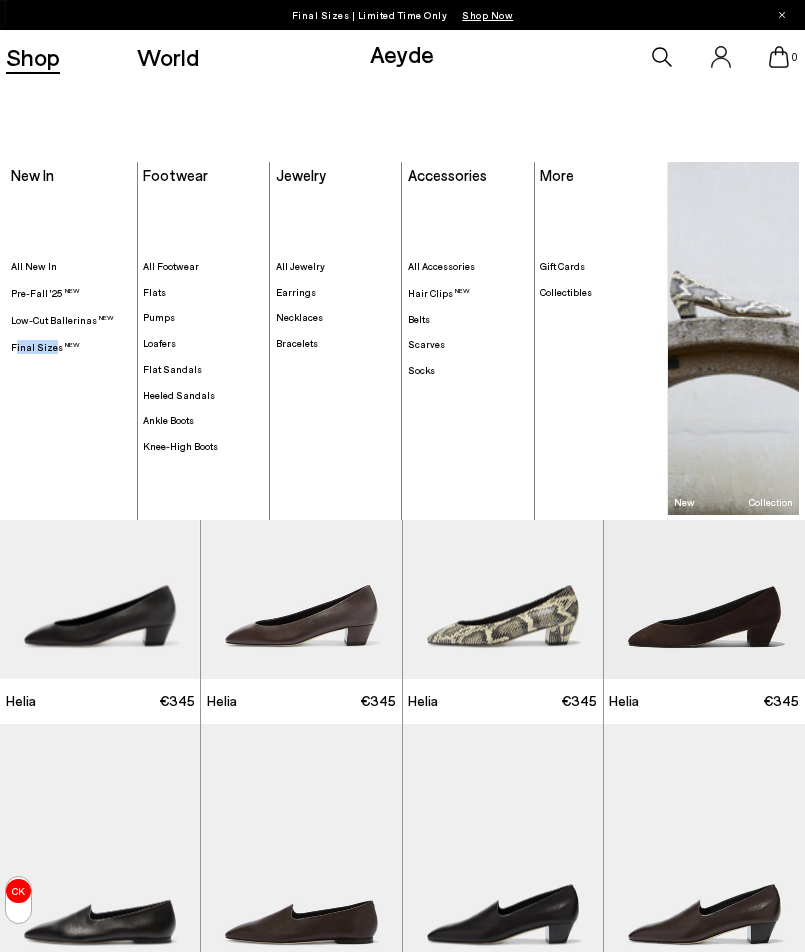 click on ".
All New In
Pre-Fall '25" at bounding box center (71, 355) 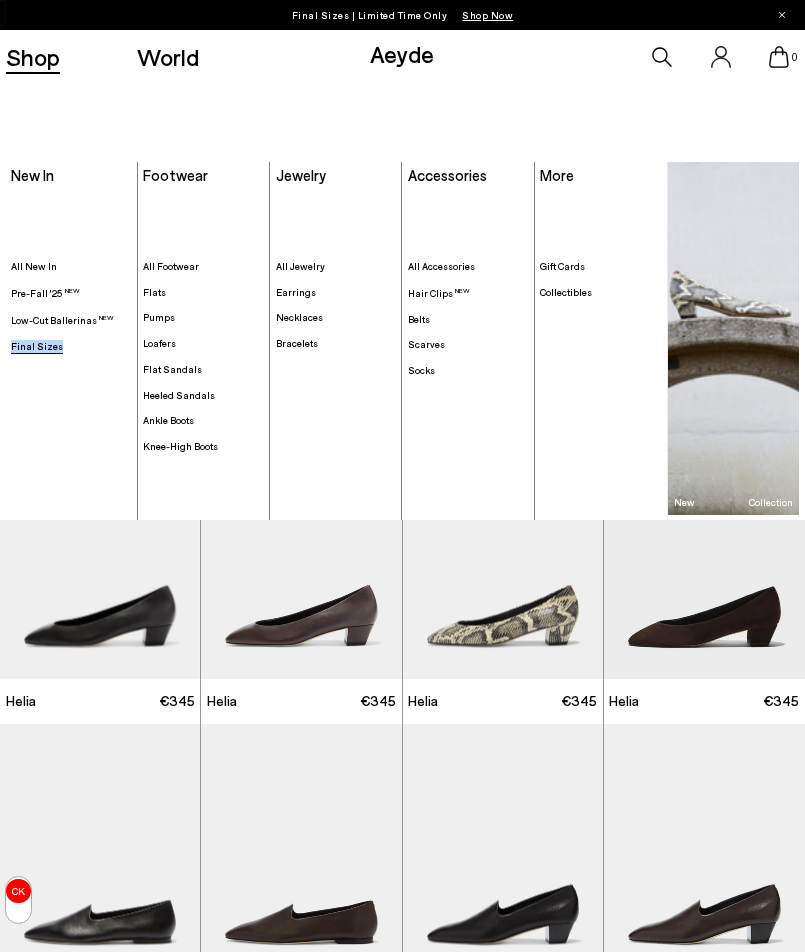drag, startPoint x: 9, startPoint y: 357, endPoint x: 56, endPoint y: 352, distance: 47.26521 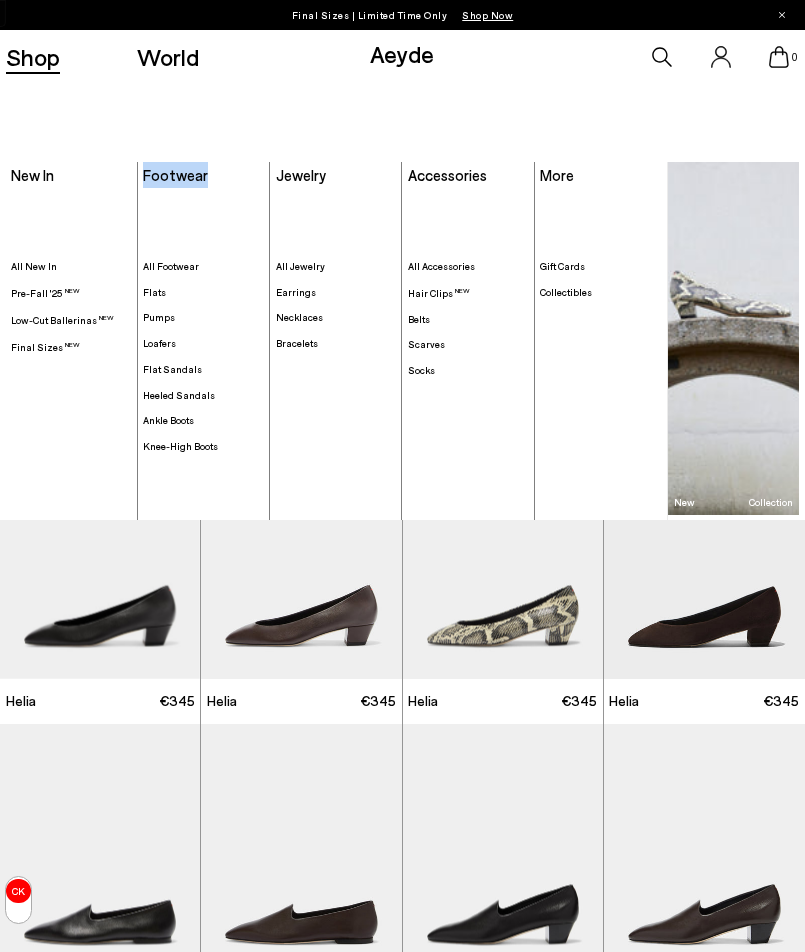 drag, startPoint x: 139, startPoint y: 170, endPoint x: 217, endPoint y: 172, distance: 78.025635 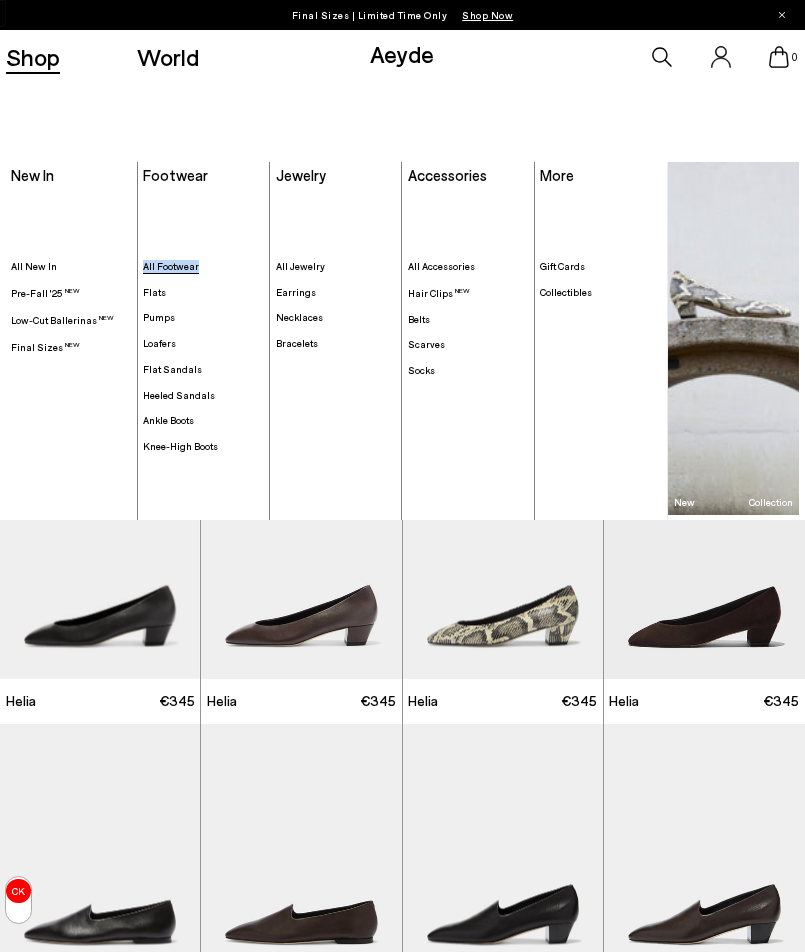 drag, startPoint x: 137, startPoint y: 260, endPoint x: 203, endPoint y: 264, distance: 66.1211 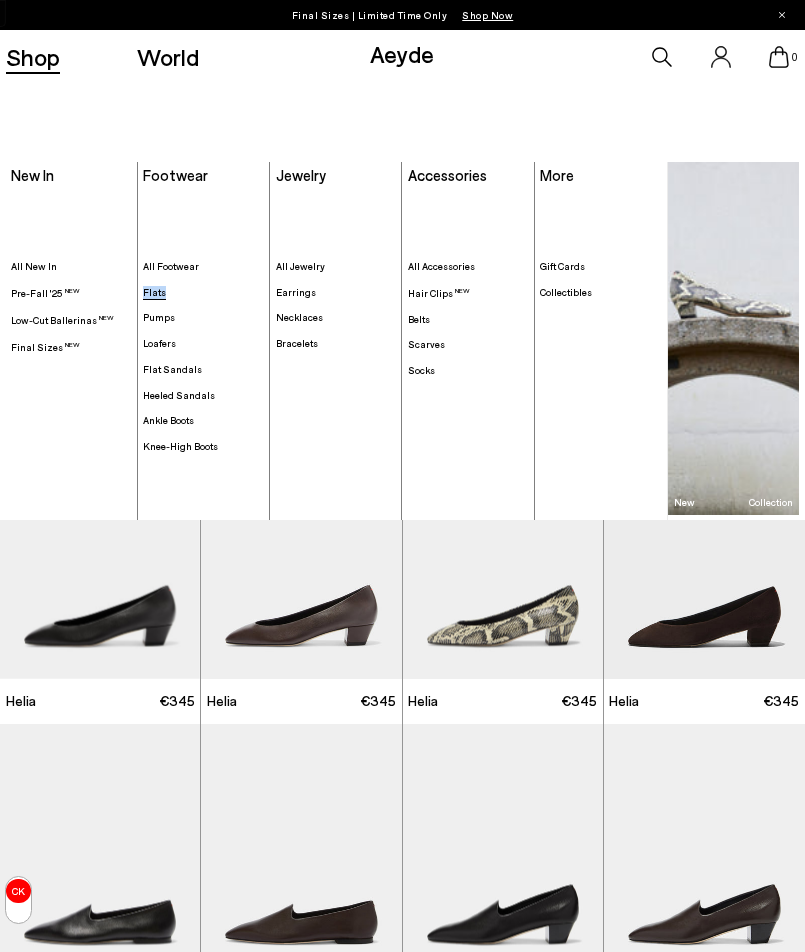 drag, startPoint x: 142, startPoint y: 296, endPoint x: 168, endPoint y: 296, distance: 26 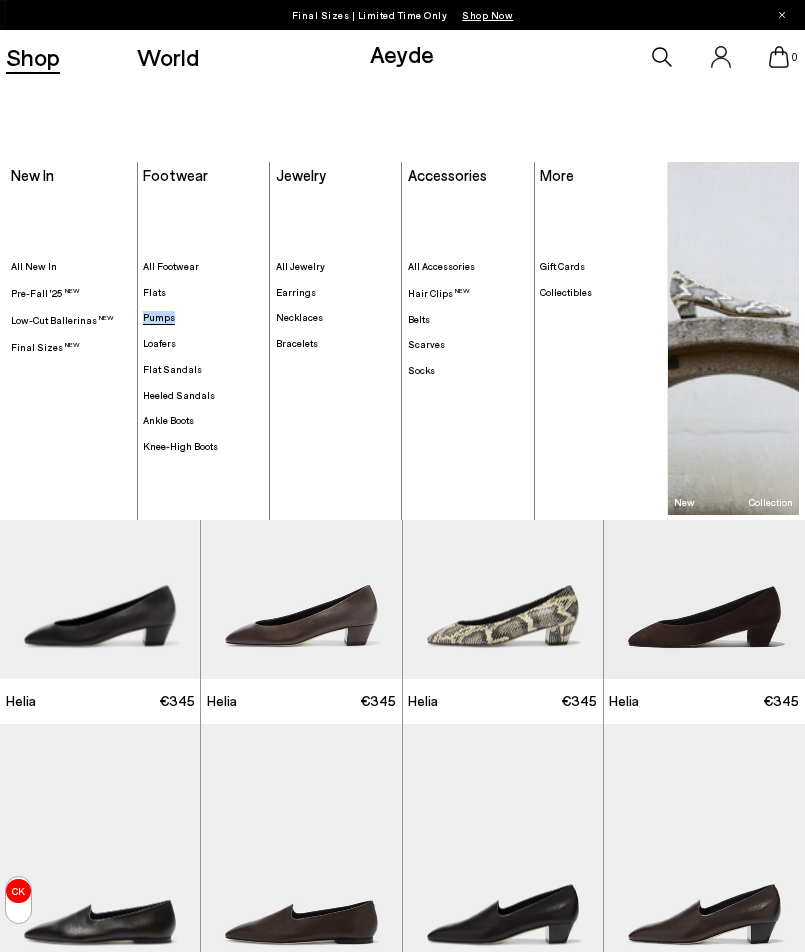 drag, startPoint x: 142, startPoint y: 317, endPoint x: 174, endPoint y: 318, distance: 32.01562 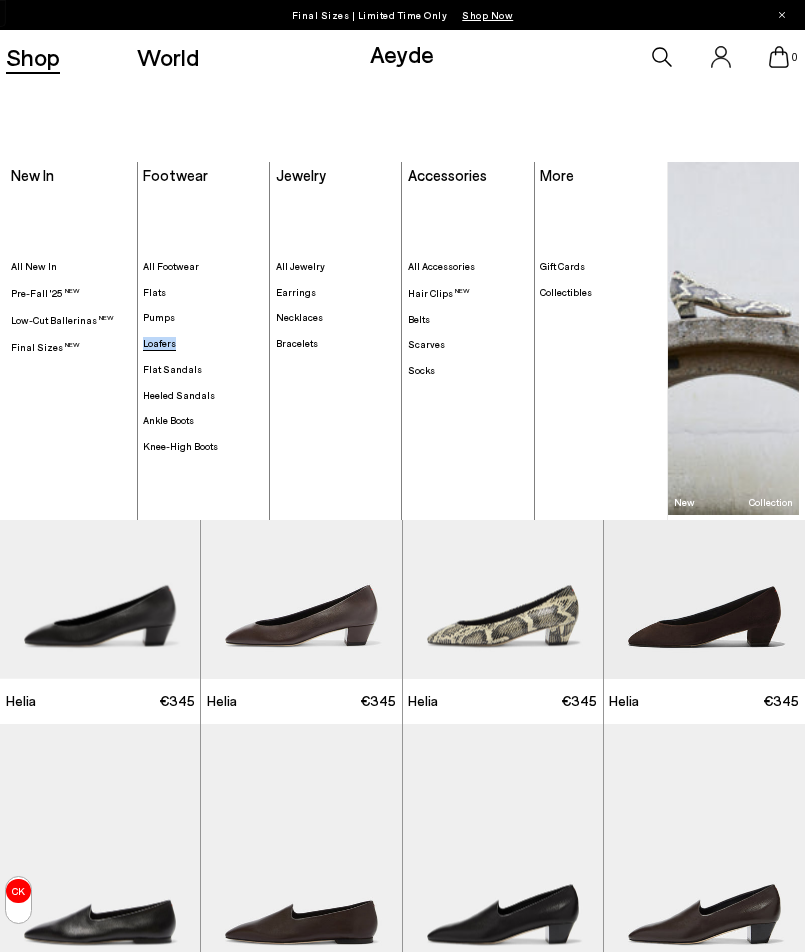 drag, startPoint x: 141, startPoint y: 341, endPoint x: 183, endPoint y: 343, distance: 42.047592 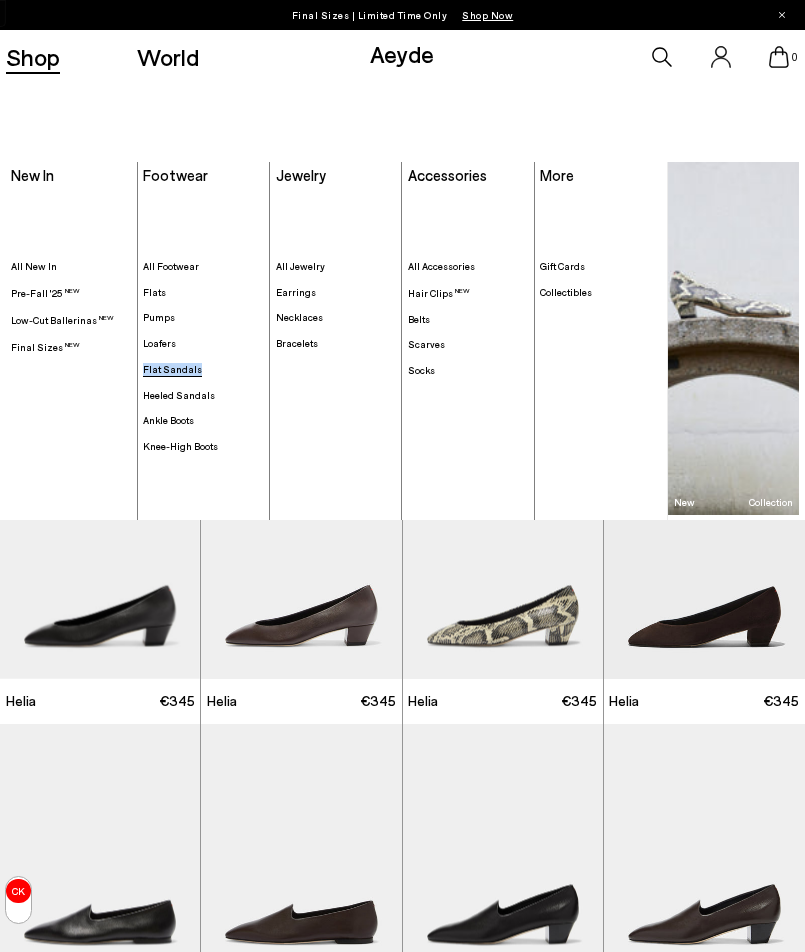 drag, startPoint x: 137, startPoint y: 365, endPoint x: 212, endPoint y: 365, distance: 75 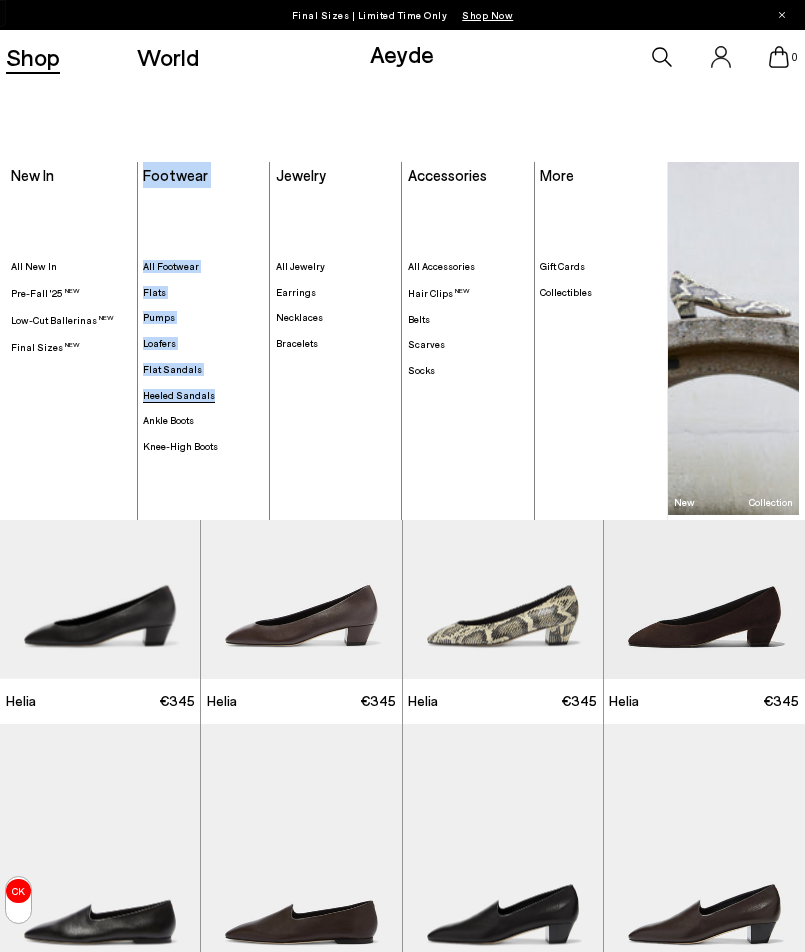 drag, startPoint x: 132, startPoint y: 396, endPoint x: 237, endPoint y: 396, distance: 105 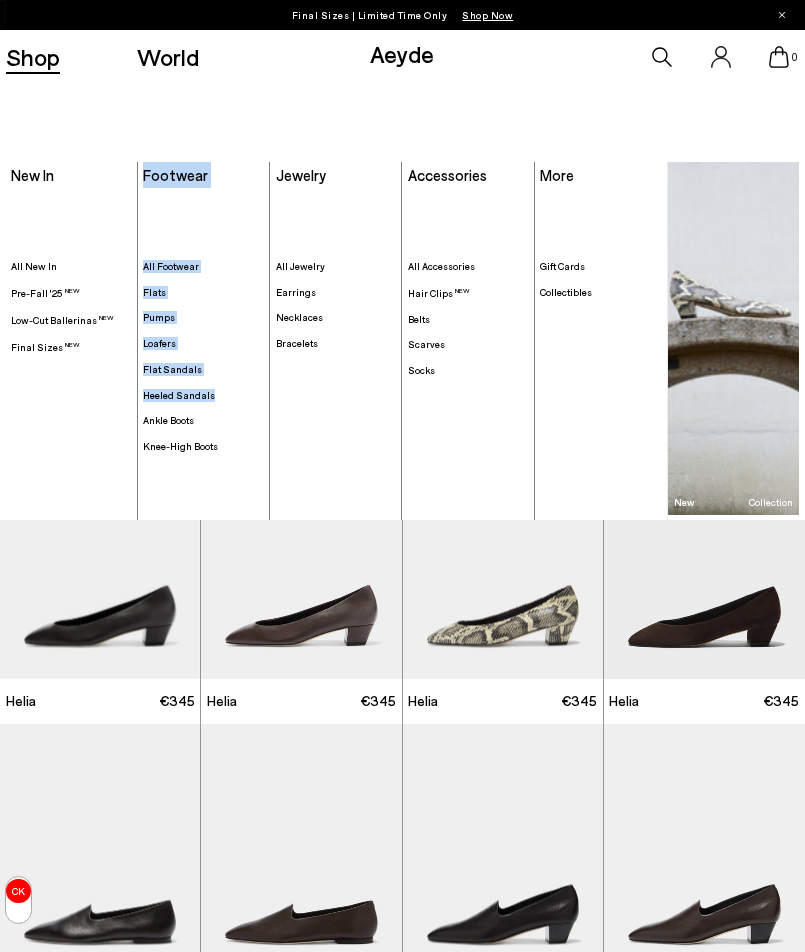 click on "Footwear
Footwear
.
All Footwear
Flats Pumps" at bounding box center [204, 341] 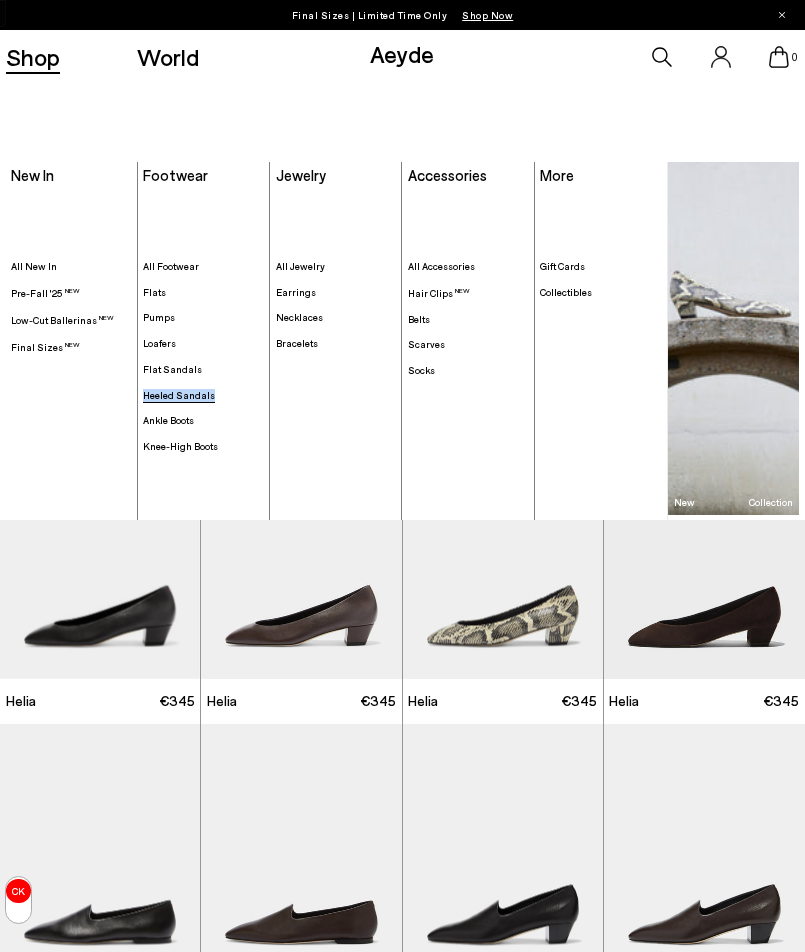 drag, startPoint x: 139, startPoint y: 397, endPoint x: 216, endPoint y: 396, distance: 77.00649 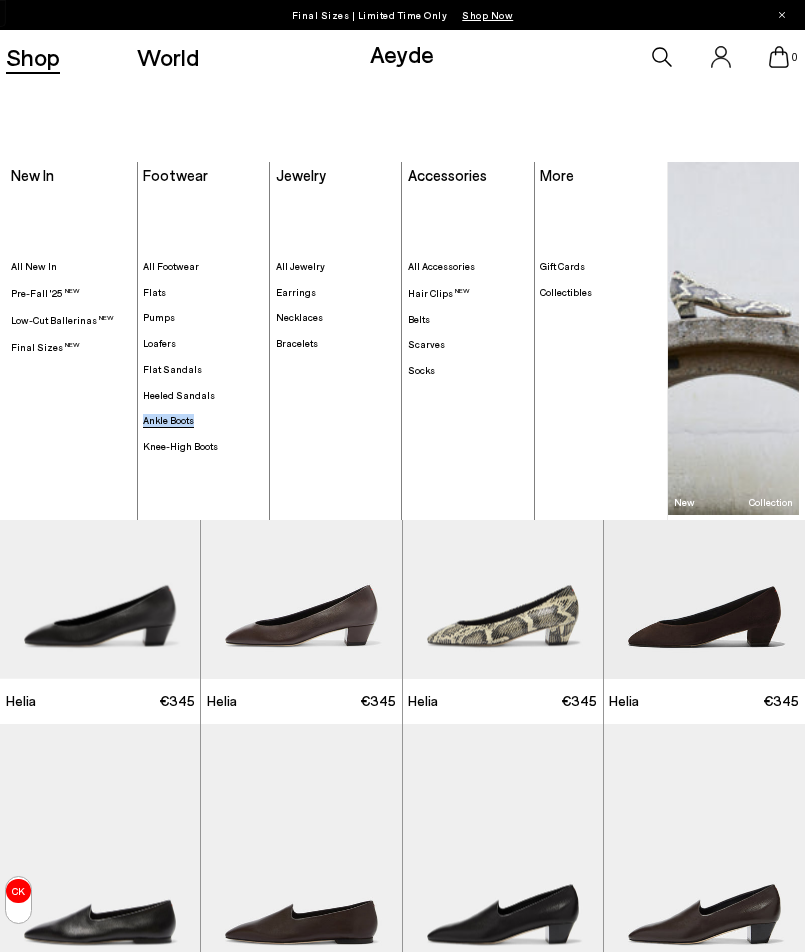 drag, startPoint x: 138, startPoint y: 424, endPoint x: 214, endPoint y: 423, distance: 76.00658 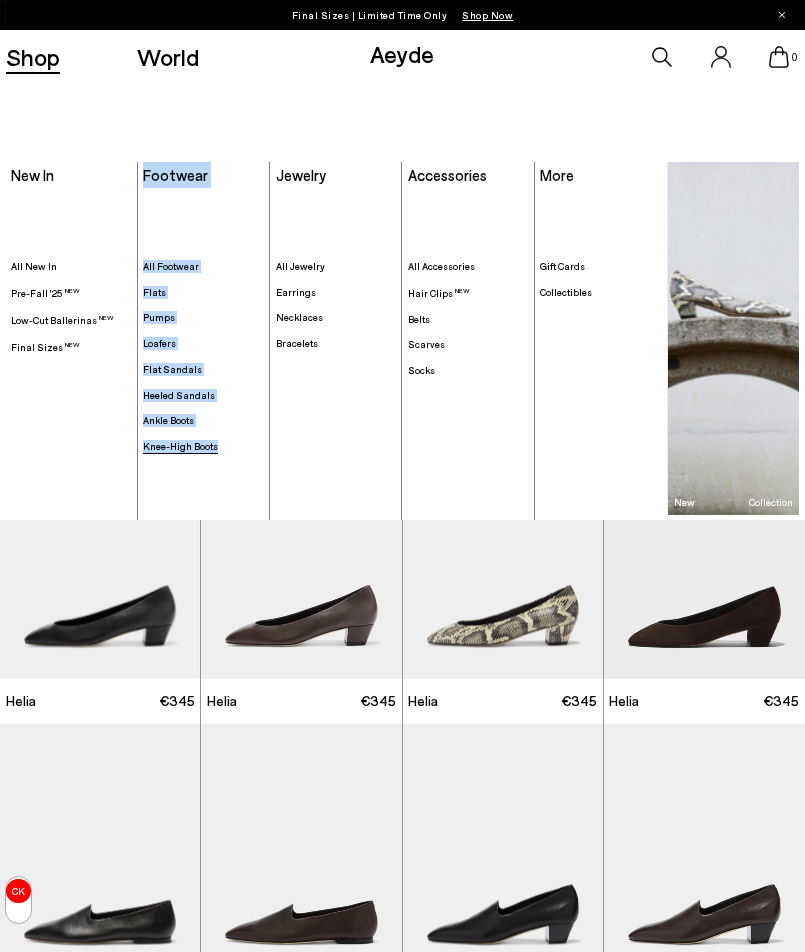 drag, startPoint x: 137, startPoint y: 447, endPoint x: 225, endPoint y: 446, distance: 88.005684 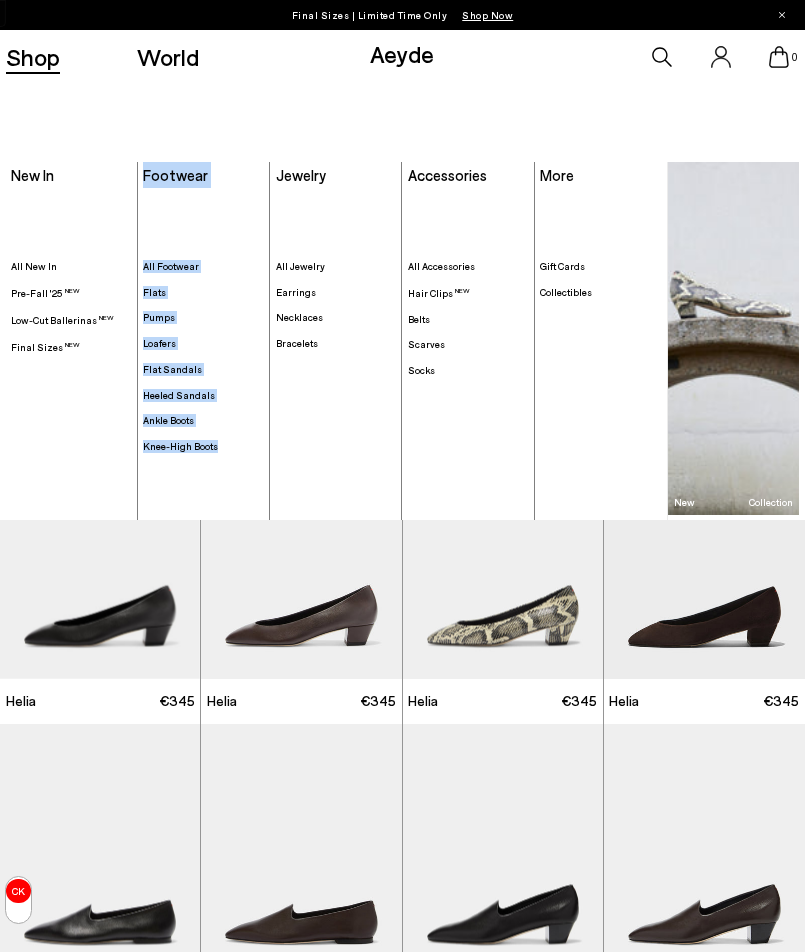 click on ".
All Footwear
Flats" at bounding box center (203, 355) 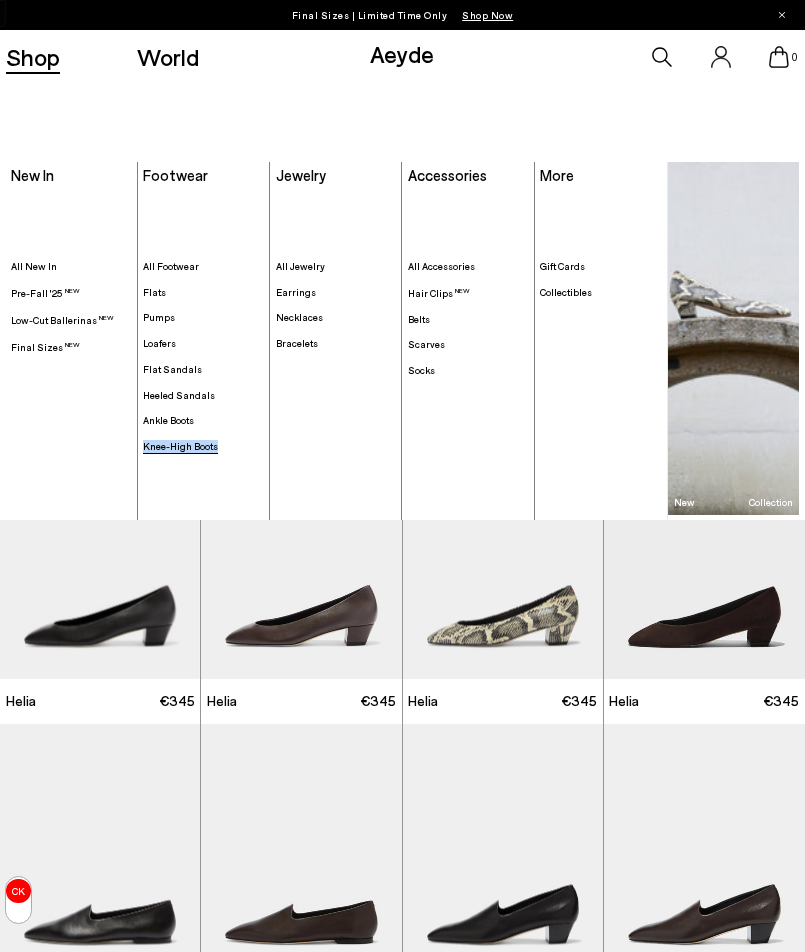 drag, startPoint x: 240, startPoint y: 455, endPoint x: 150, endPoint y: 443, distance: 90.79648 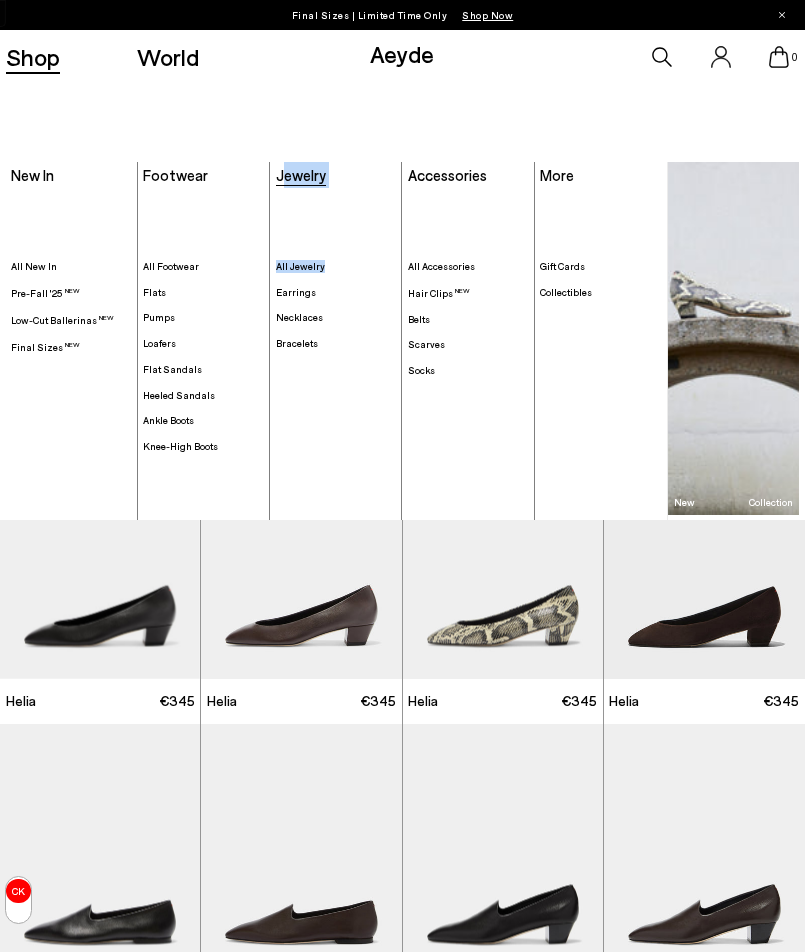 drag, startPoint x: 336, startPoint y: 188, endPoint x: 282, endPoint y: 179, distance: 54.74486 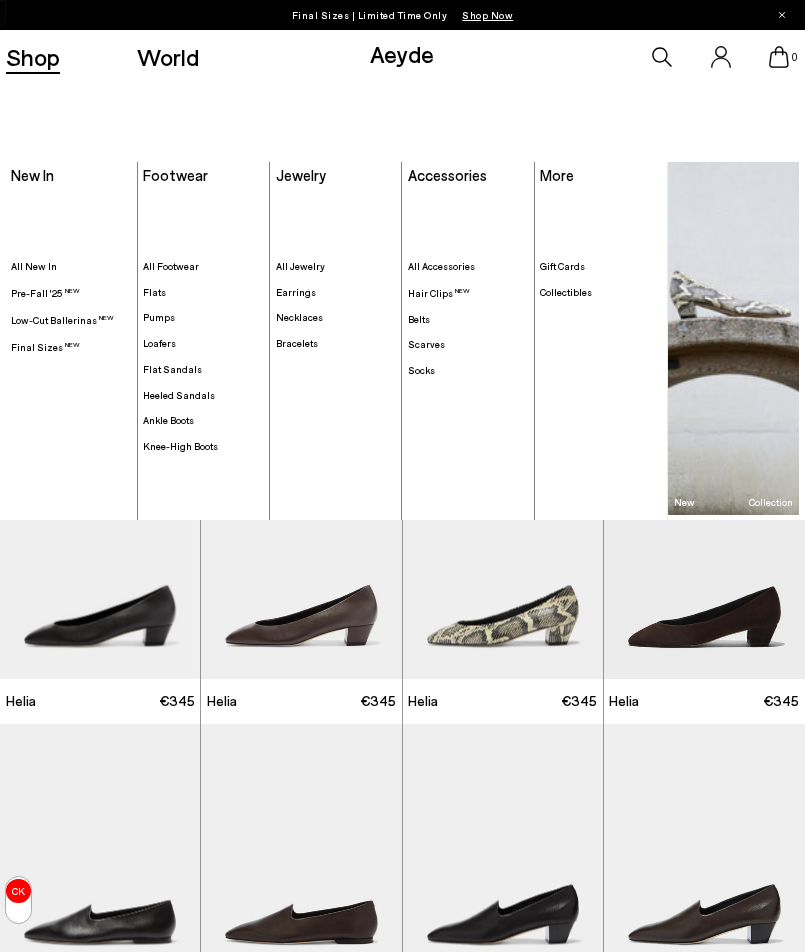 click on "Footwear
Footwear
.
All Footwear
Flats Pumps" at bounding box center [204, 341] 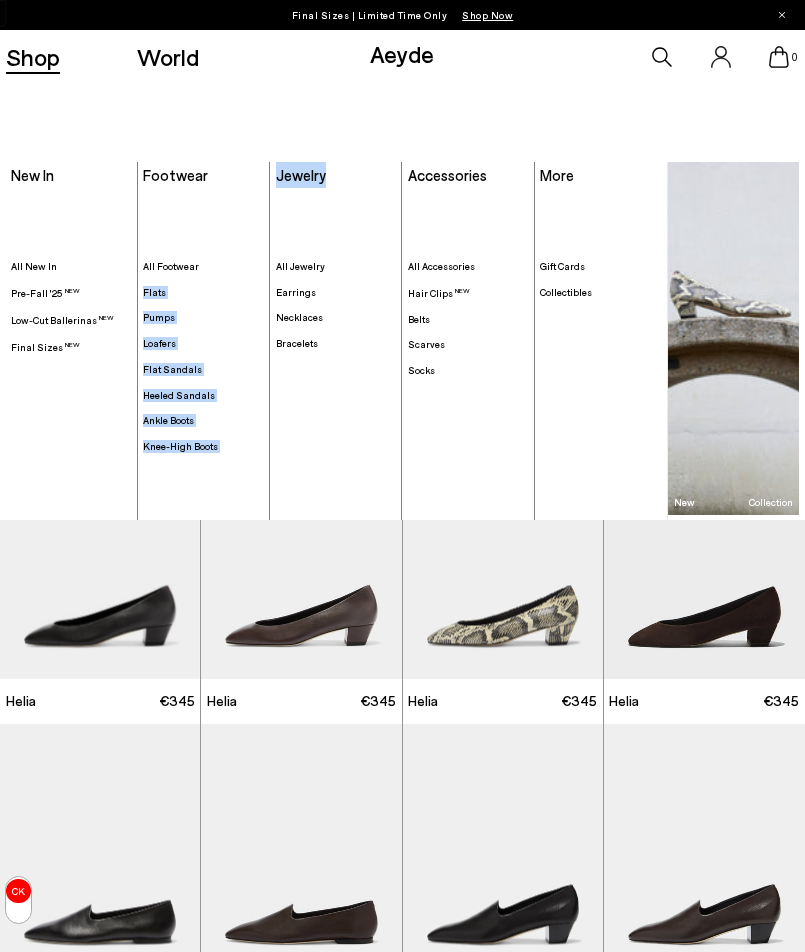 drag, startPoint x: 269, startPoint y: 165, endPoint x: 331, endPoint y: 165, distance: 62 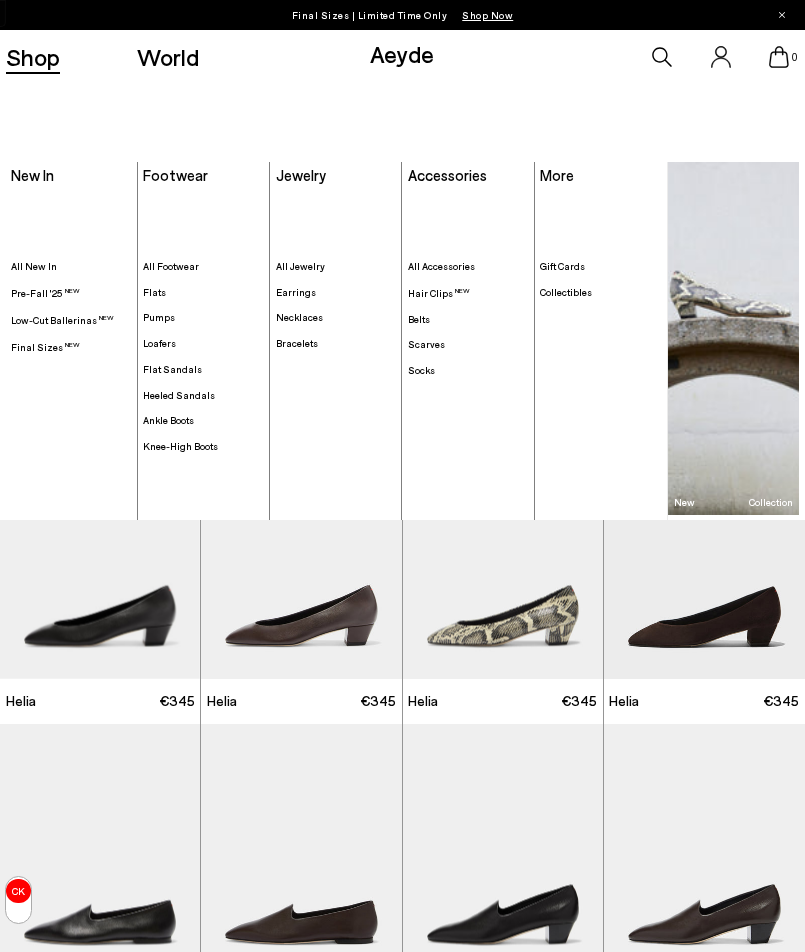 click on ".
All Jewelry
Earrings" at bounding box center (336, 355) 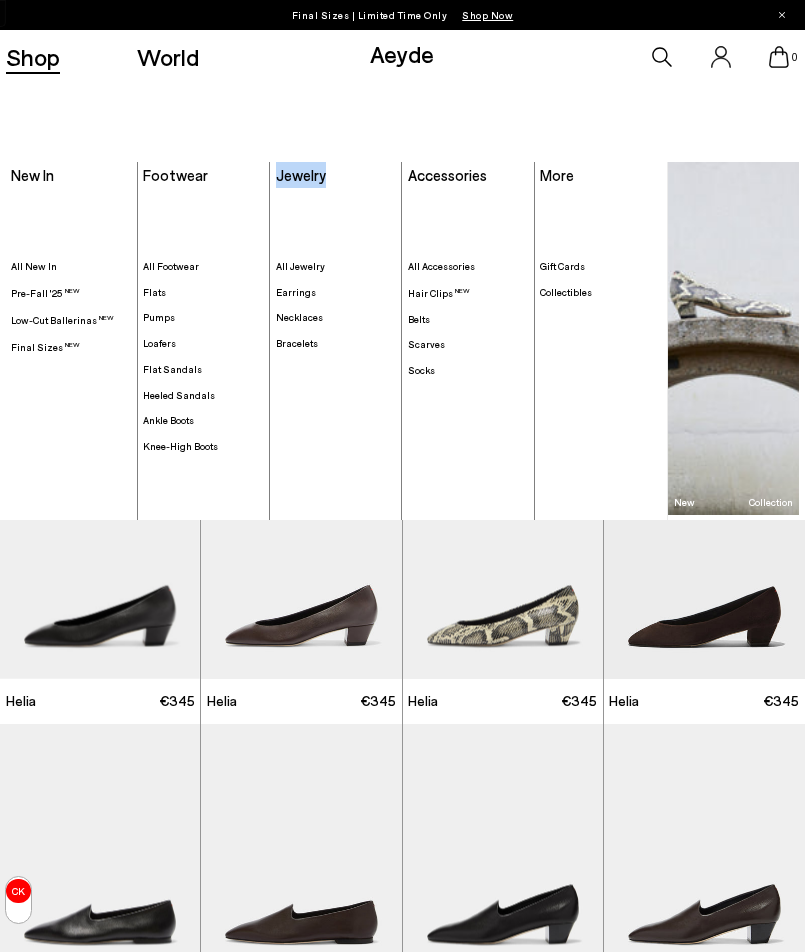 drag, startPoint x: 275, startPoint y: 145, endPoint x: 334, endPoint y: 169, distance: 63.694584 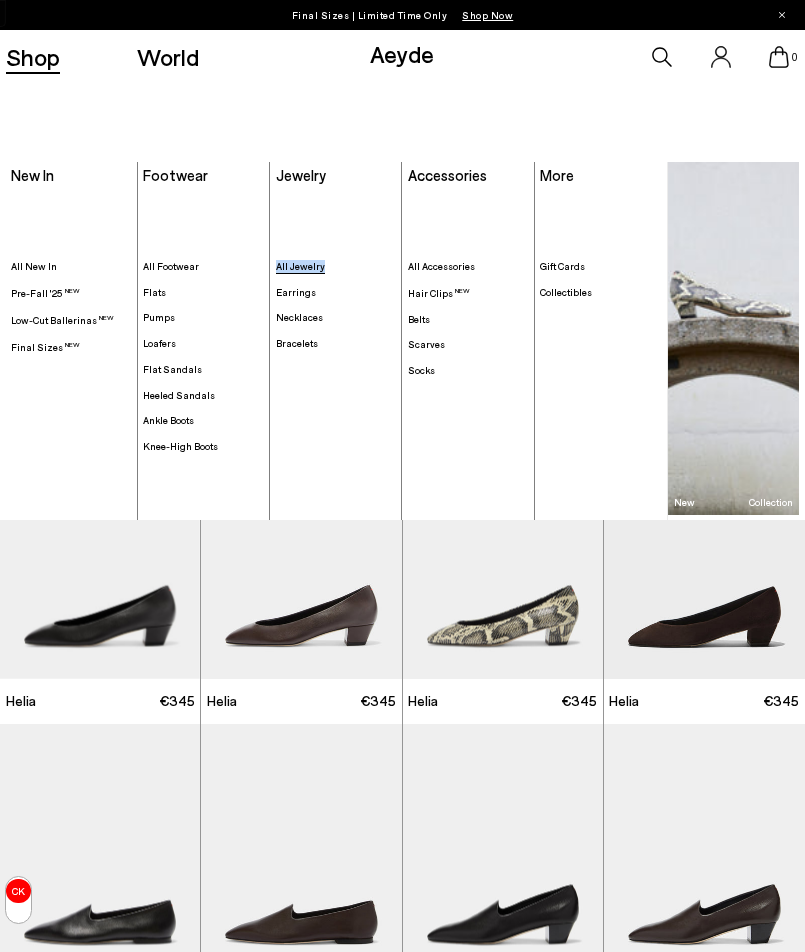 drag, startPoint x: 271, startPoint y: 268, endPoint x: 329, endPoint y: 268, distance: 58 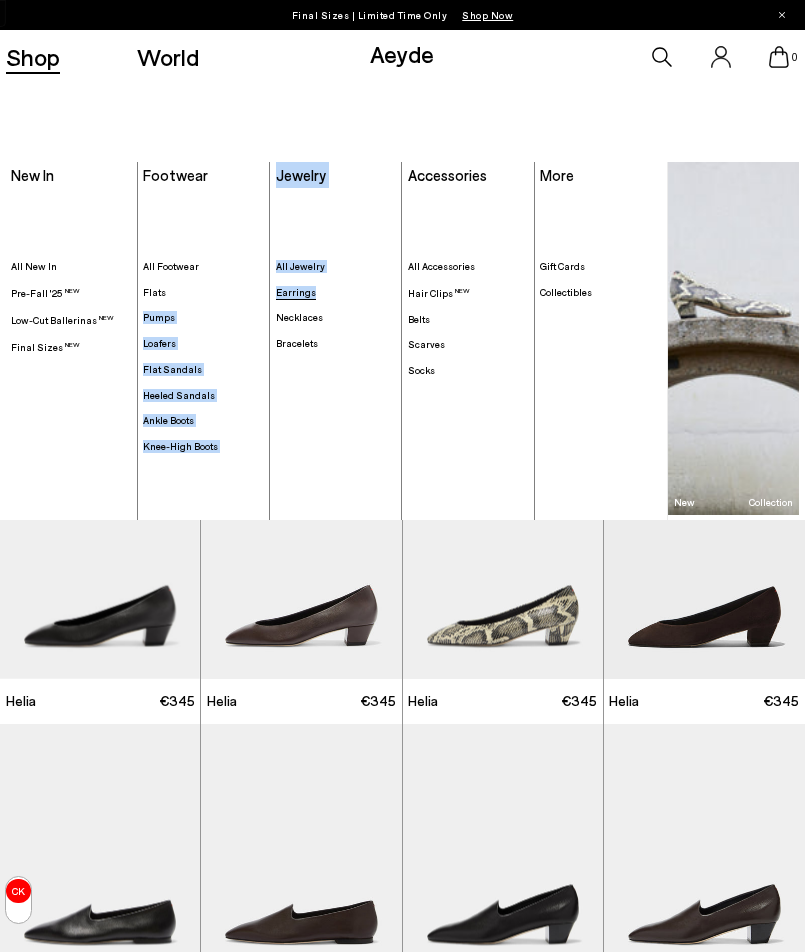 drag, startPoint x: 267, startPoint y: 292, endPoint x: 318, endPoint y: 293, distance: 51.009804 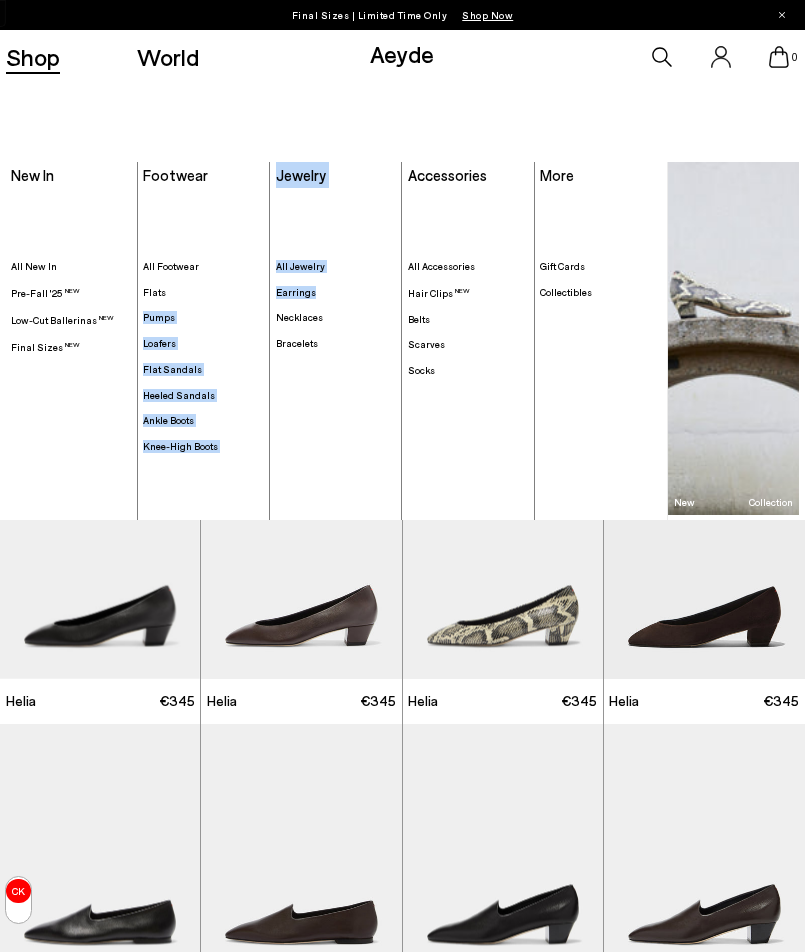 click on "Footwear
Footwear
.
All Footwear
Flats Pumps" at bounding box center (204, 341) 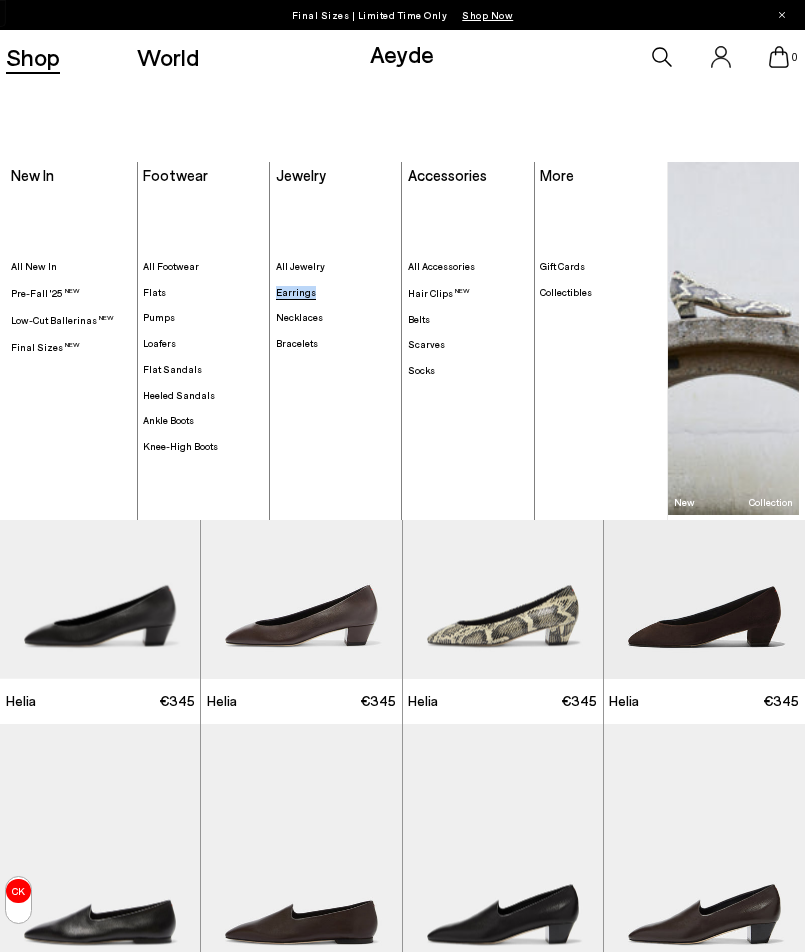 drag, startPoint x: 270, startPoint y: 290, endPoint x: 322, endPoint y: 291, distance: 52.009613 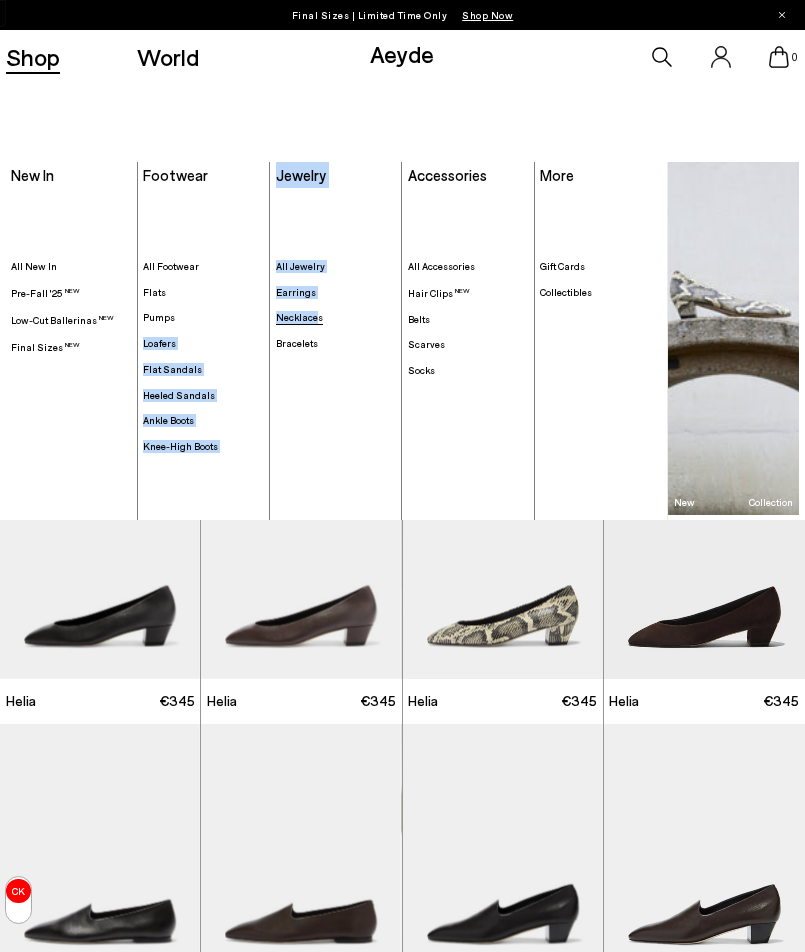 drag, startPoint x: 267, startPoint y: 322, endPoint x: 318, endPoint y: 318, distance: 51.156624 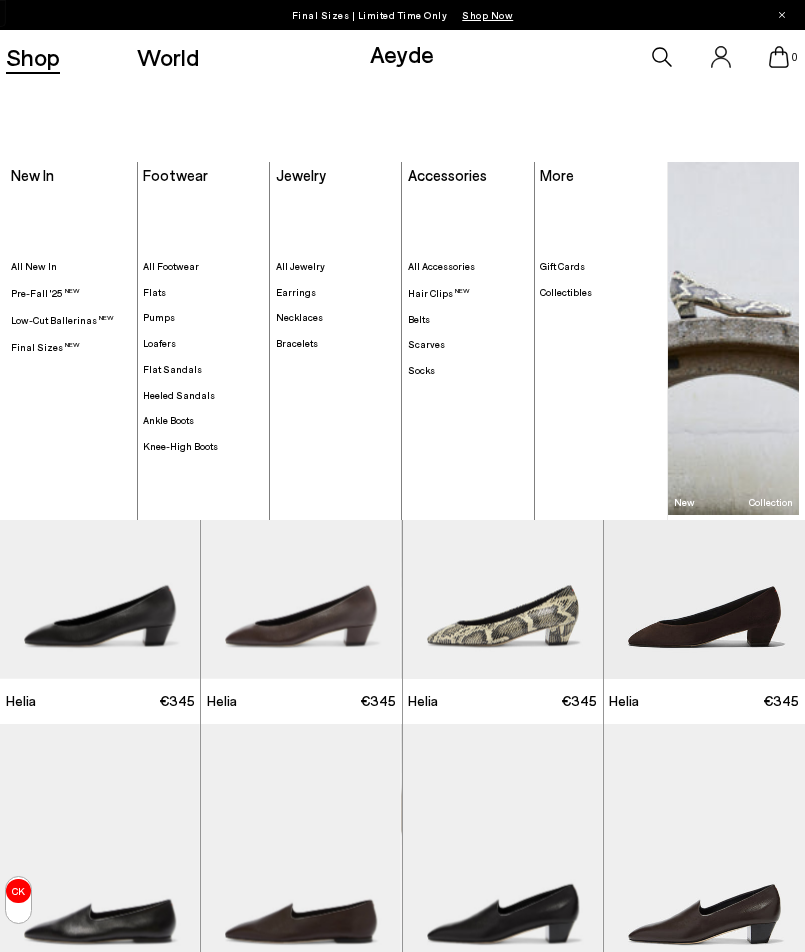 click on ".
All Jewelry
Earrings" at bounding box center [336, 355] 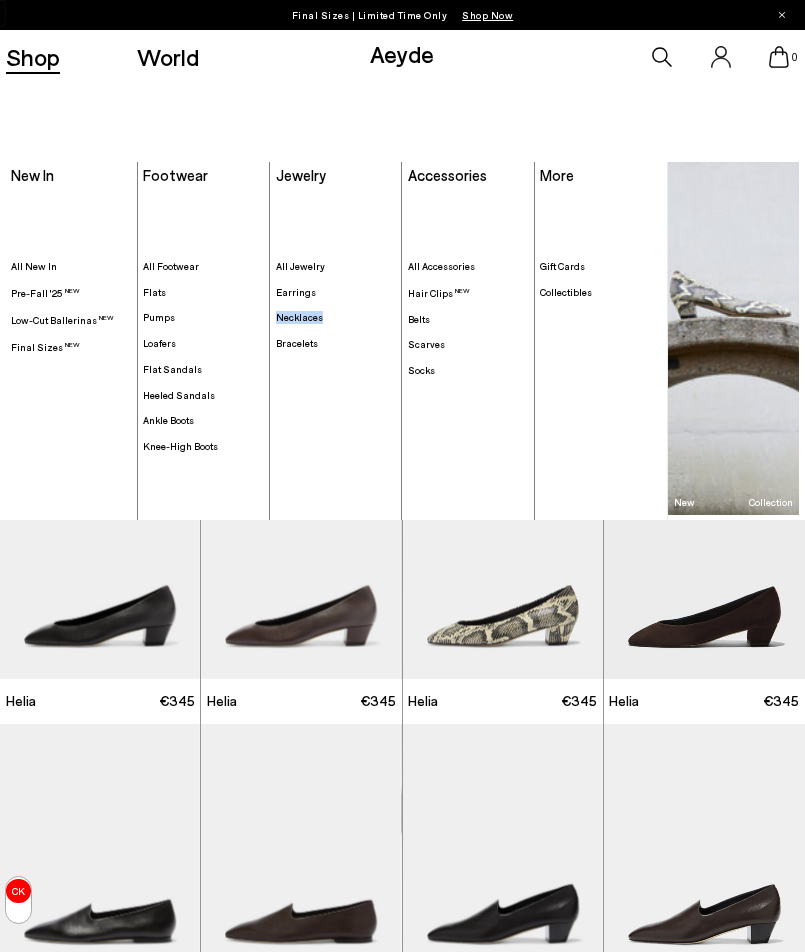 drag, startPoint x: 341, startPoint y: 330, endPoint x: 274, endPoint y: 316, distance: 68.44706 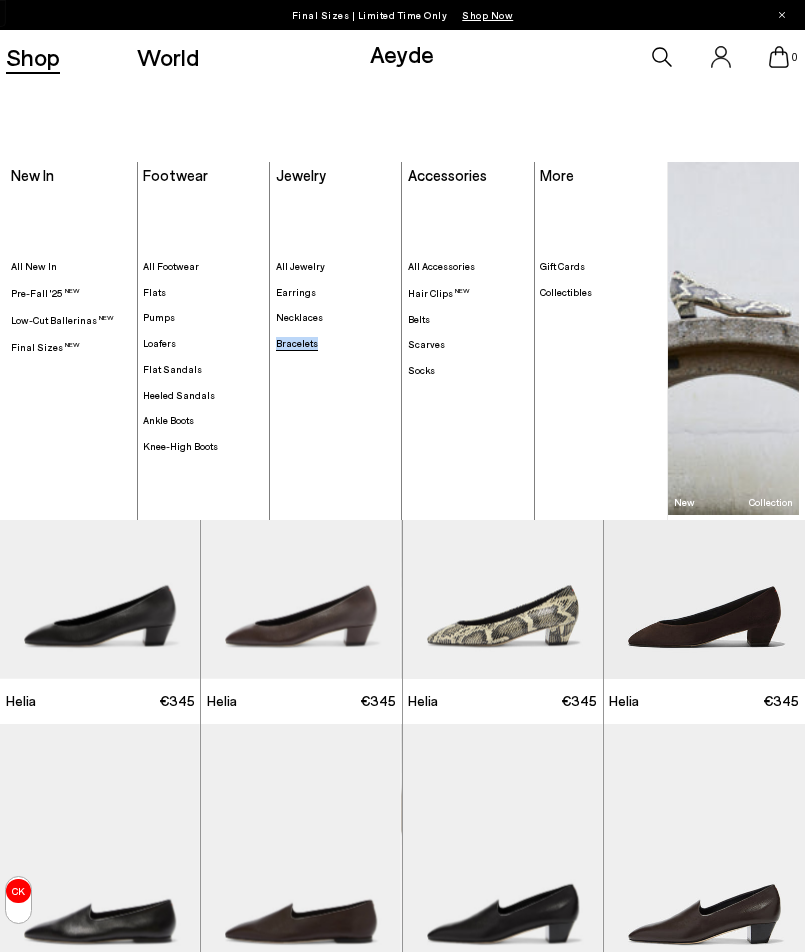 drag, startPoint x: 324, startPoint y: 359, endPoint x: 276, endPoint y: 341, distance: 51.264023 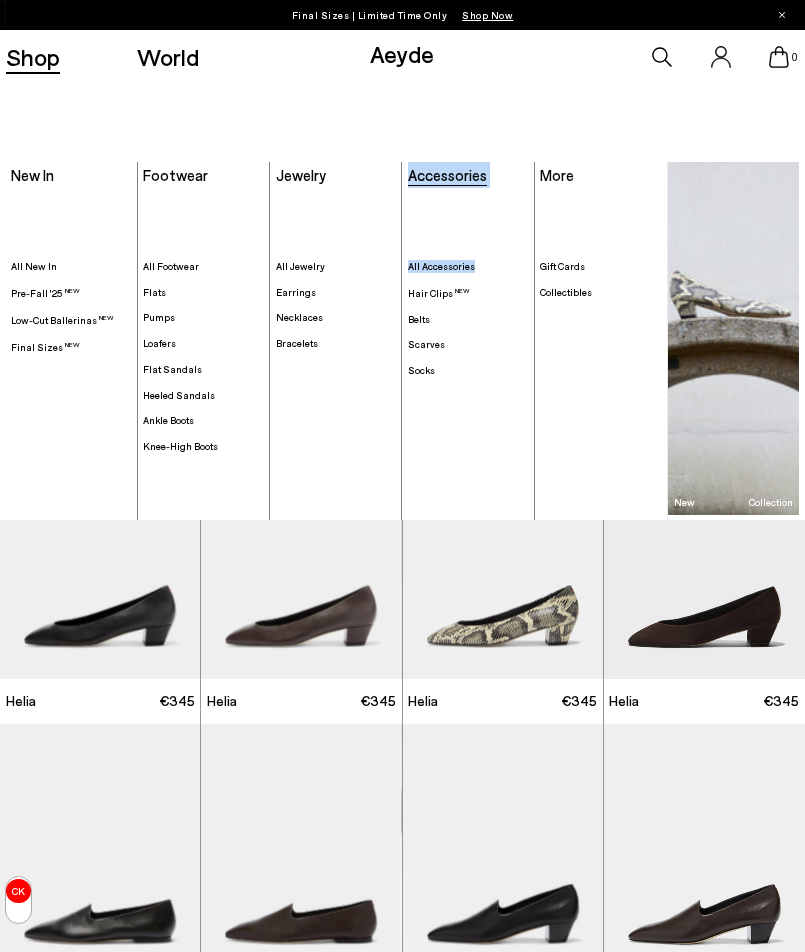 drag, startPoint x: 484, startPoint y: 189, endPoint x: 410, endPoint y: 177, distance: 74.96666 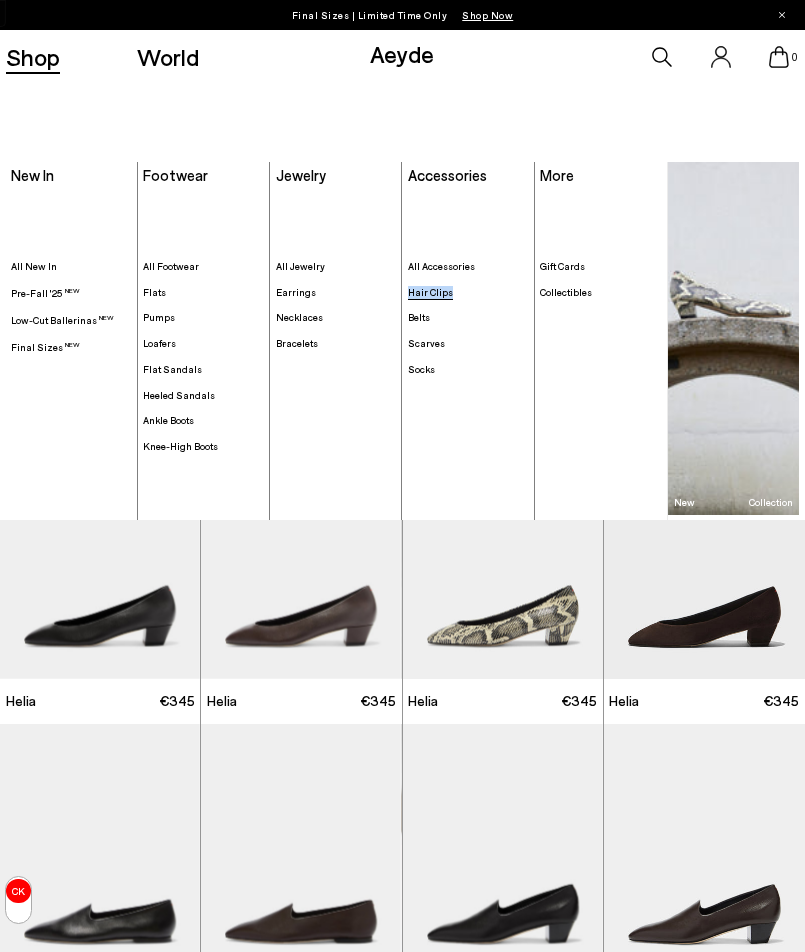 drag, startPoint x: 404, startPoint y: 291, endPoint x: 447, endPoint y: 291, distance: 43 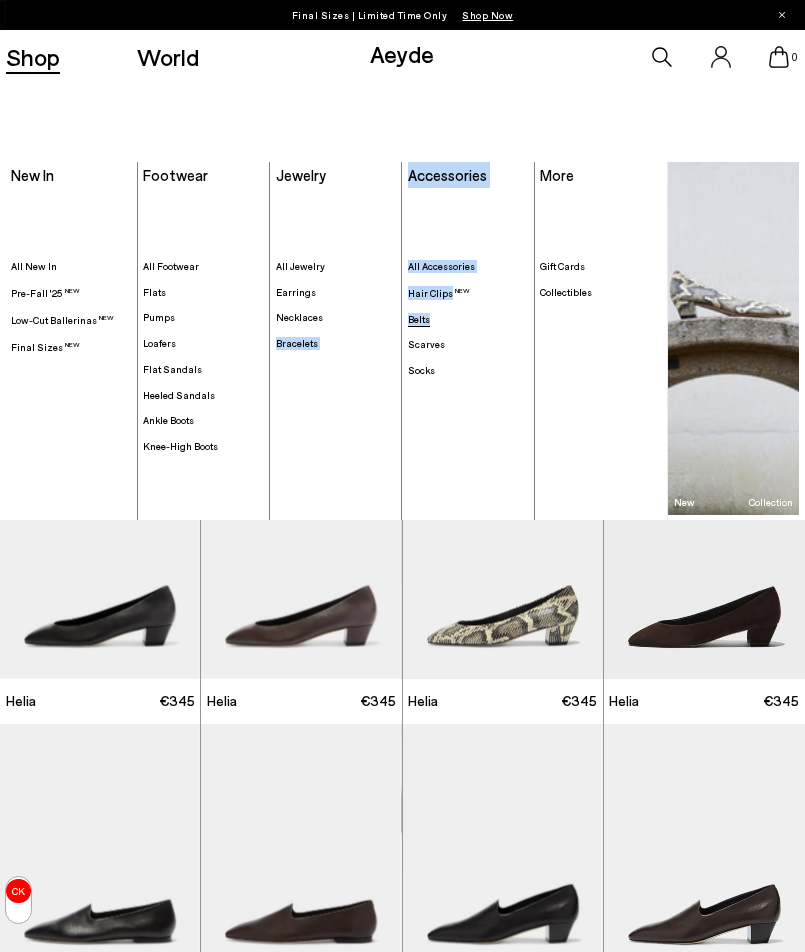 drag, startPoint x: 398, startPoint y: 318, endPoint x: 437, endPoint y: 322, distance: 39.20459 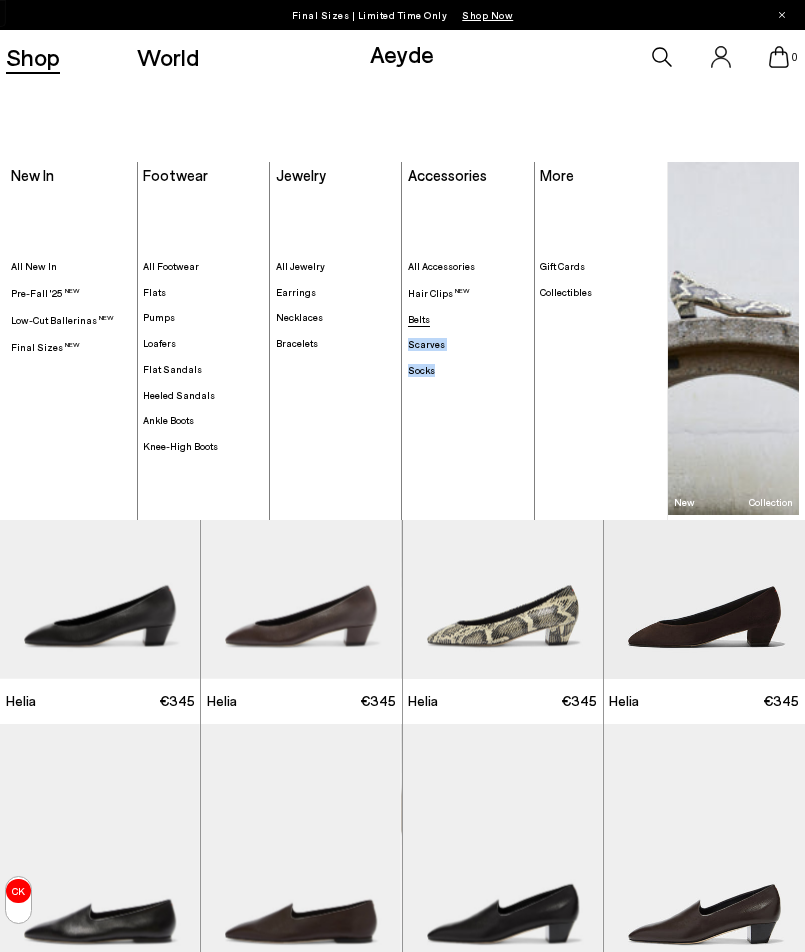 drag, startPoint x: 442, startPoint y: 382, endPoint x: 408, endPoint y: 325, distance: 66.37017 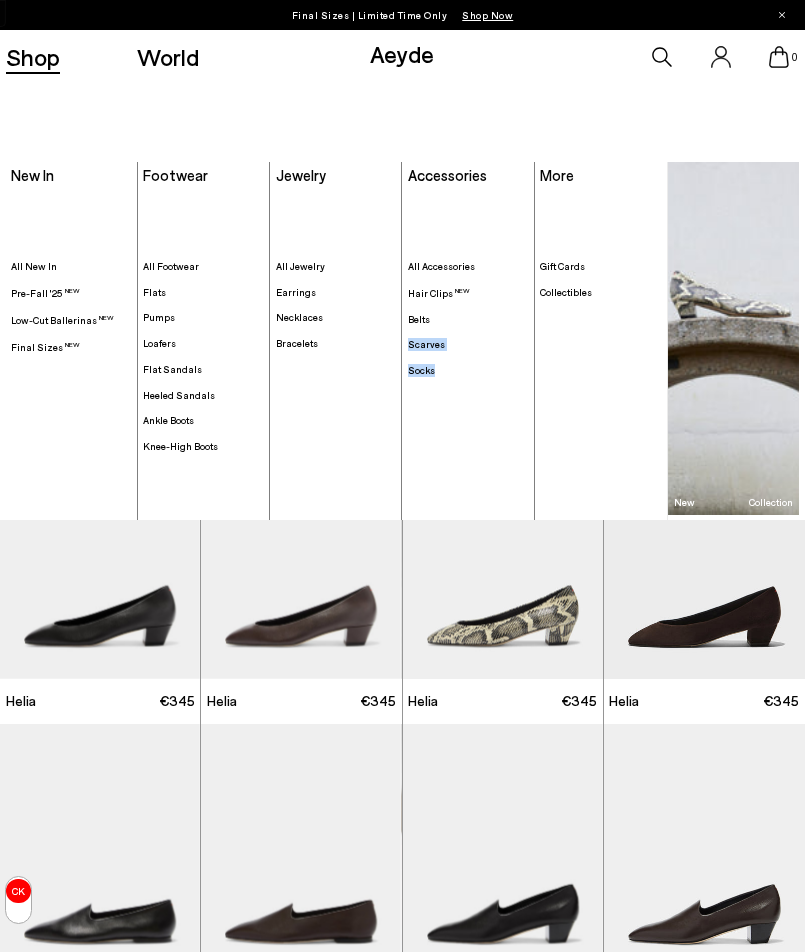 click on ".
All Accessories
Hair Clips
Belts Scarves" at bounding box center (468, 355) 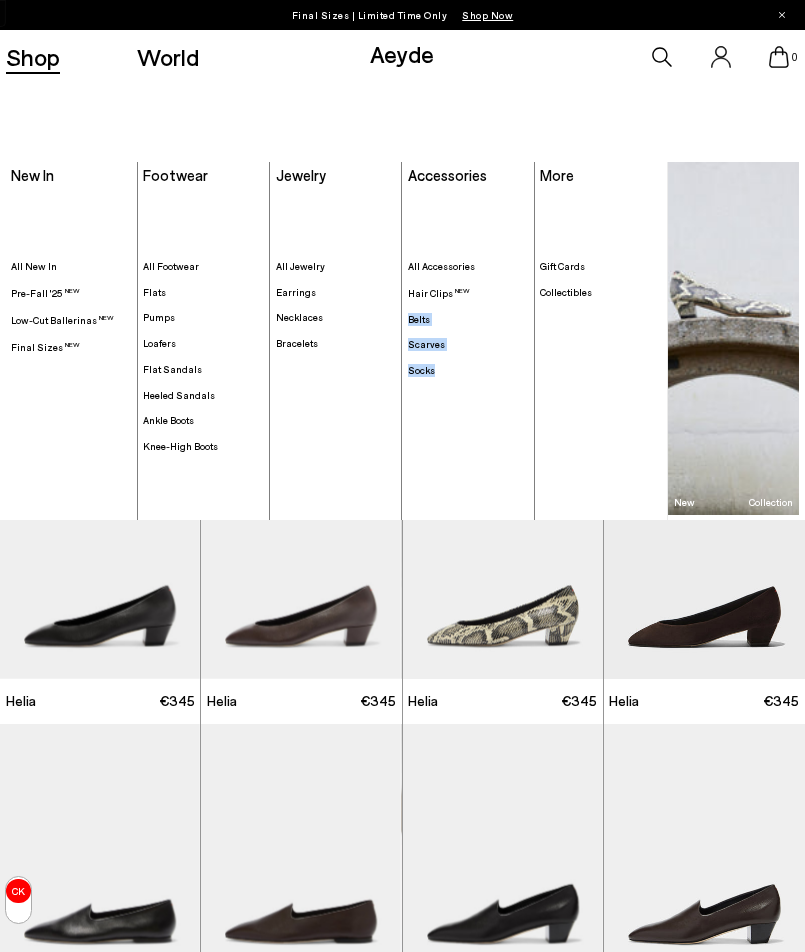 drag, startPoint x: 441, startPoint y: 392, endPoint x: 405, endPoint y: 322, distance: 78.714676 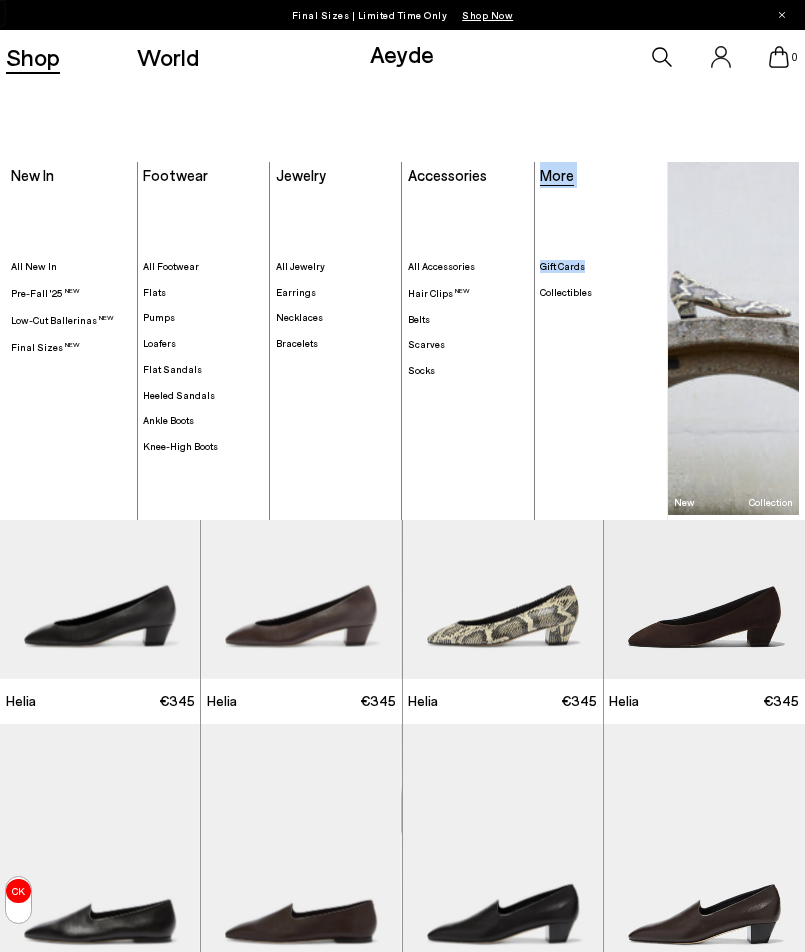 drag, startPoint x: 598, startPoint y: 171, endPoint x: 543, endPoint y: 170, distance: 55.00909 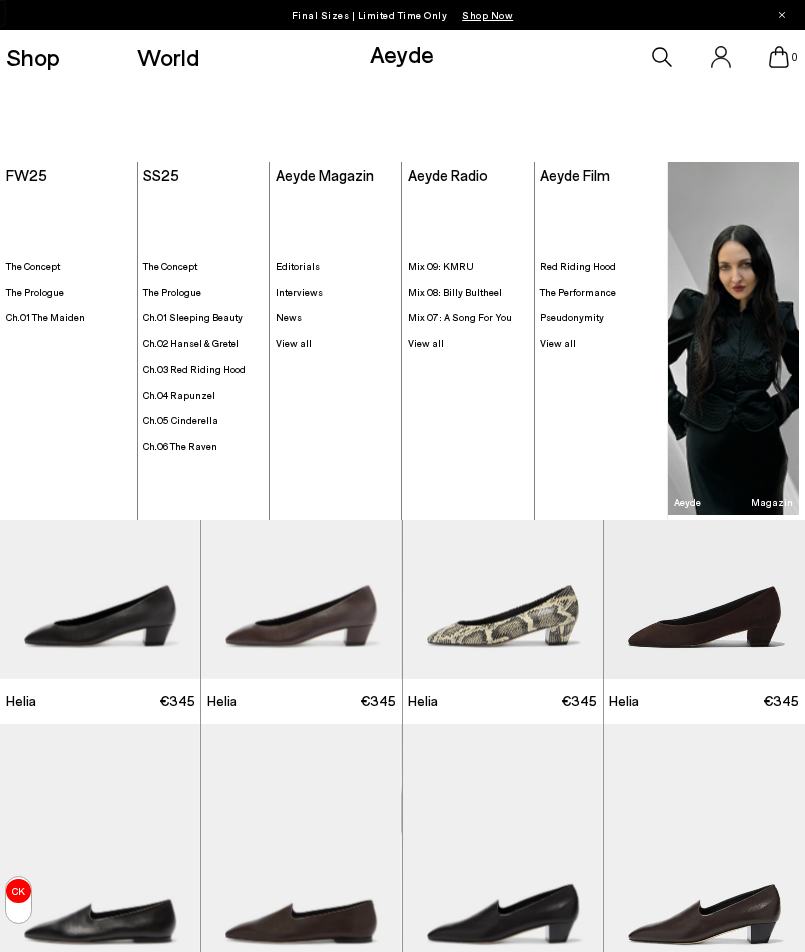 click on "Aeyde" at bounding box center (402, 53) 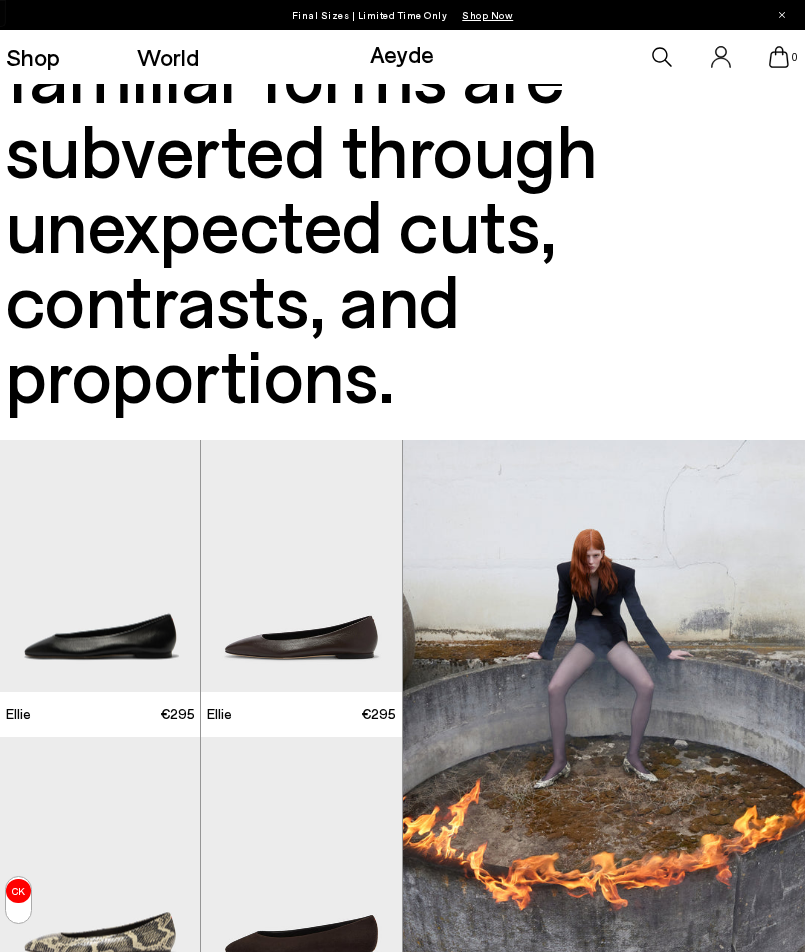 scroll, scrollTop: 0, scrollLeft: 0, axis: both 